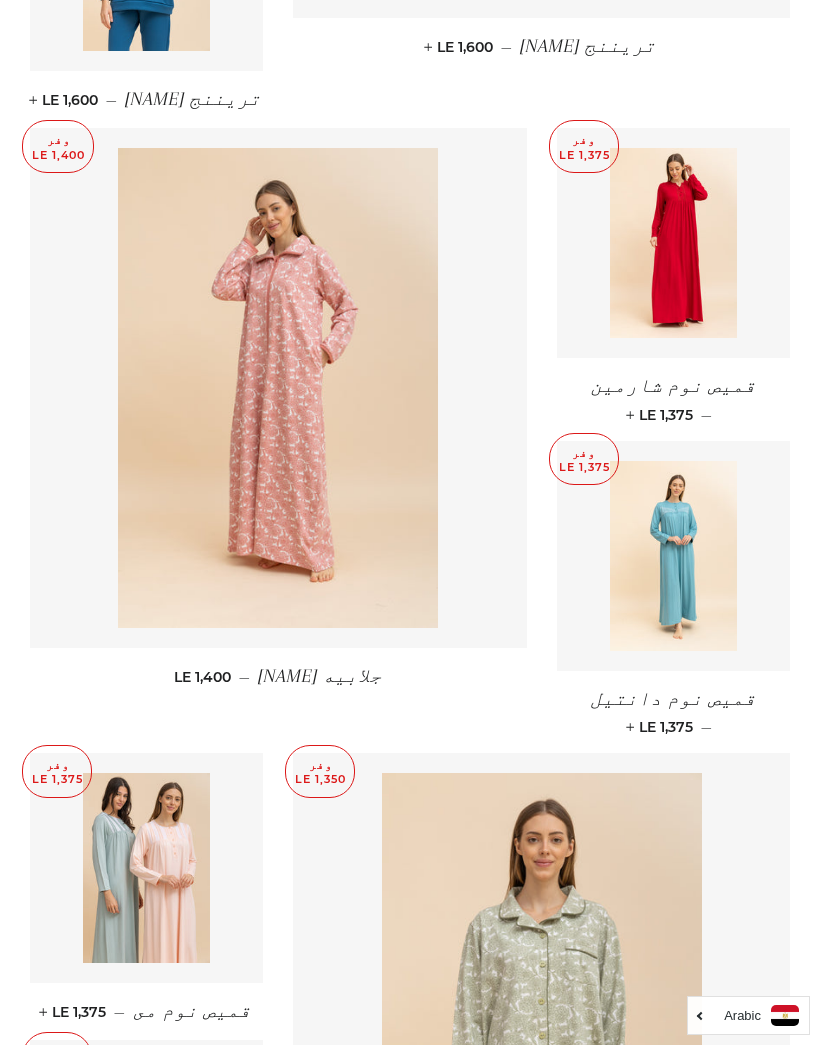 scroll, scrollTop: 1874, scrollLeft: 0, axis: vertical 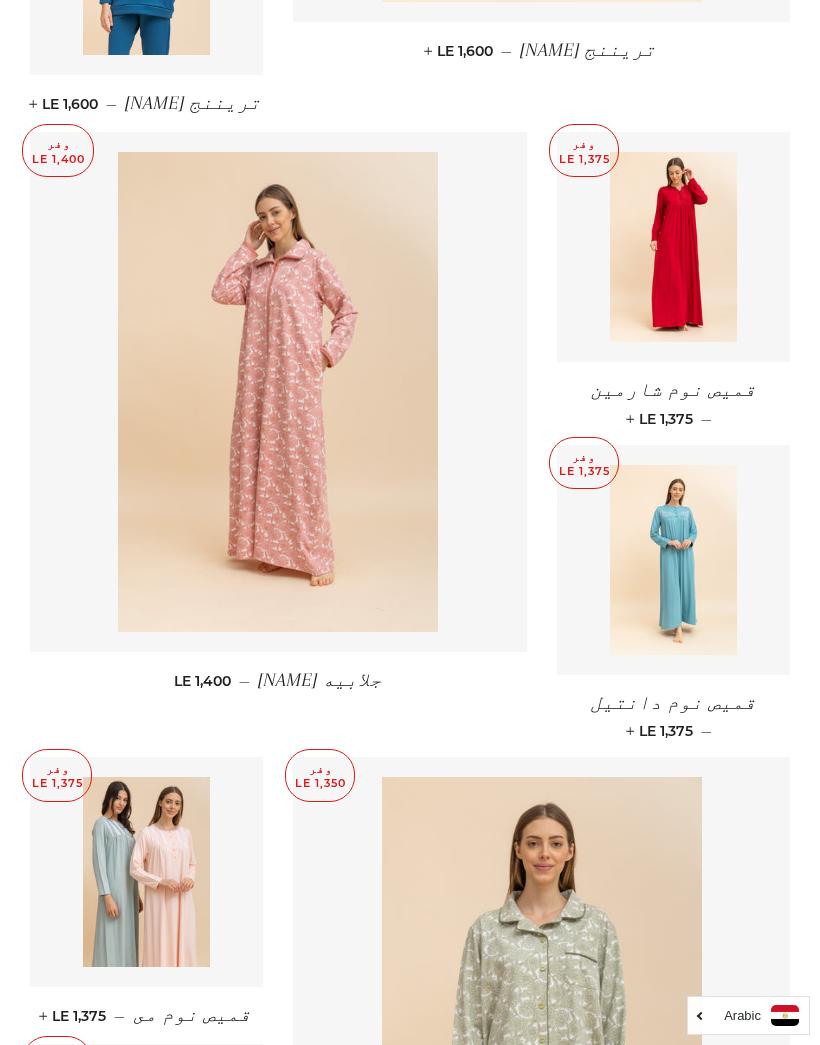 click at bounding box center (278, 392) 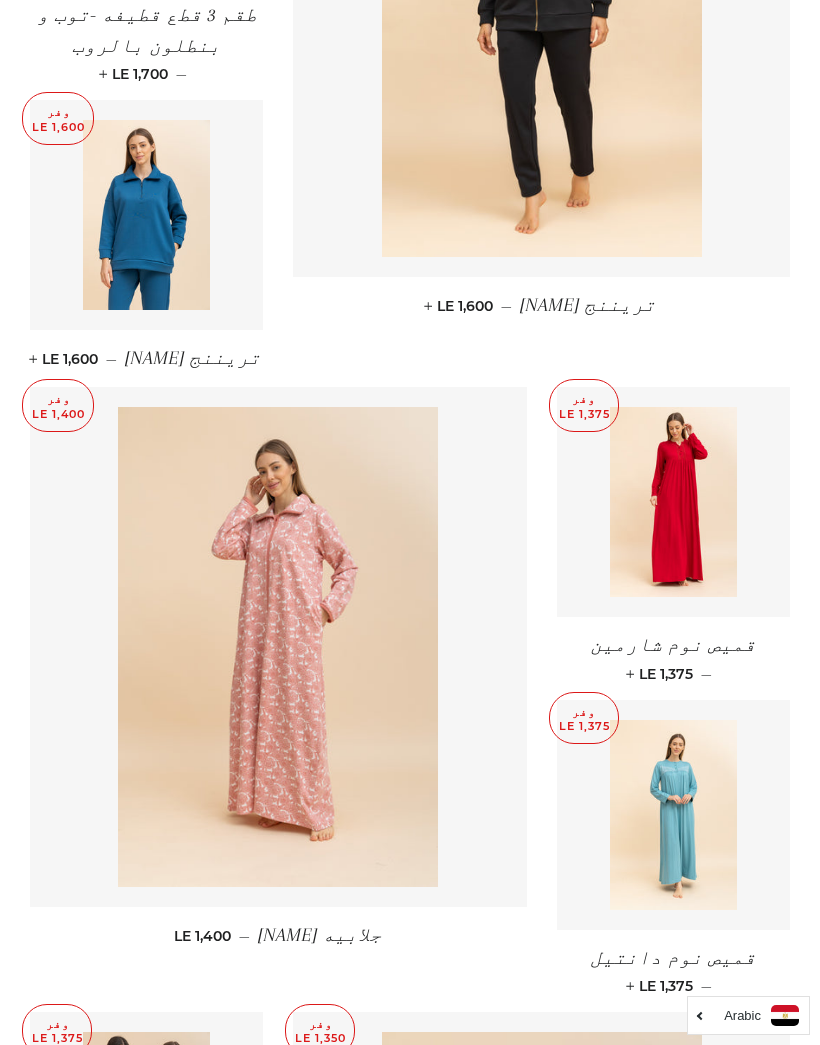 scroll, scrollTop: 1618, scrollLeft: 0, axis: vertical 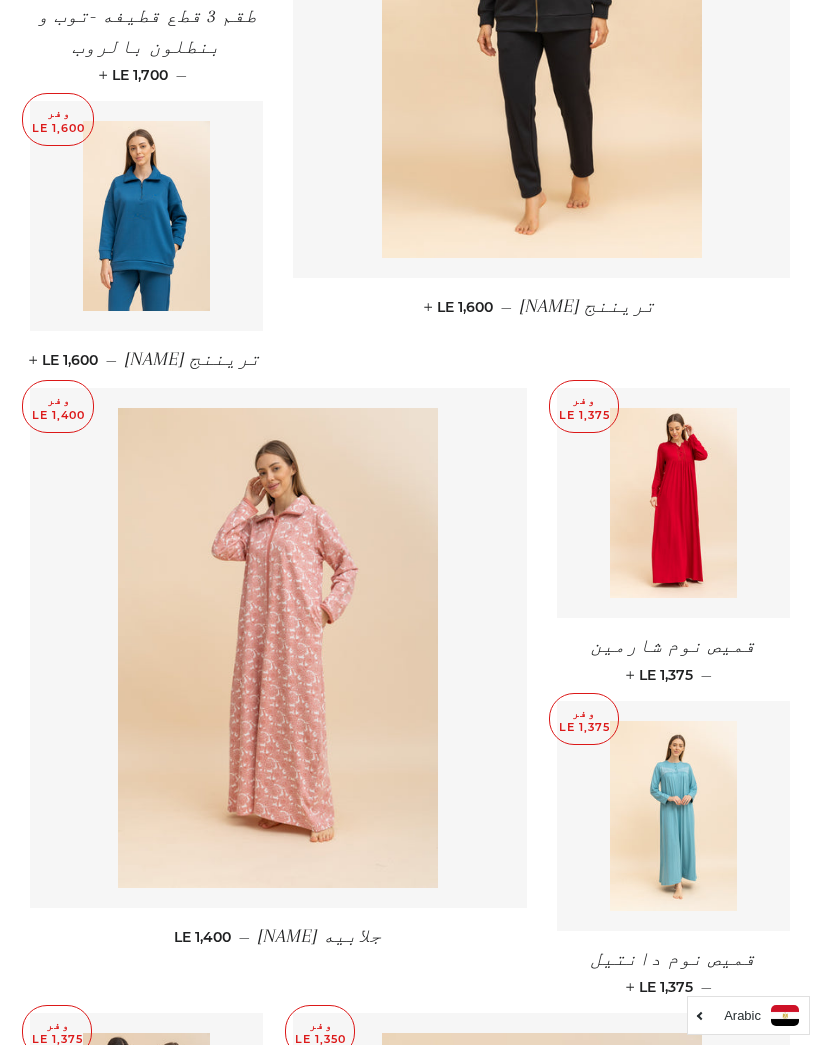 click at bounding box center (673, 503) 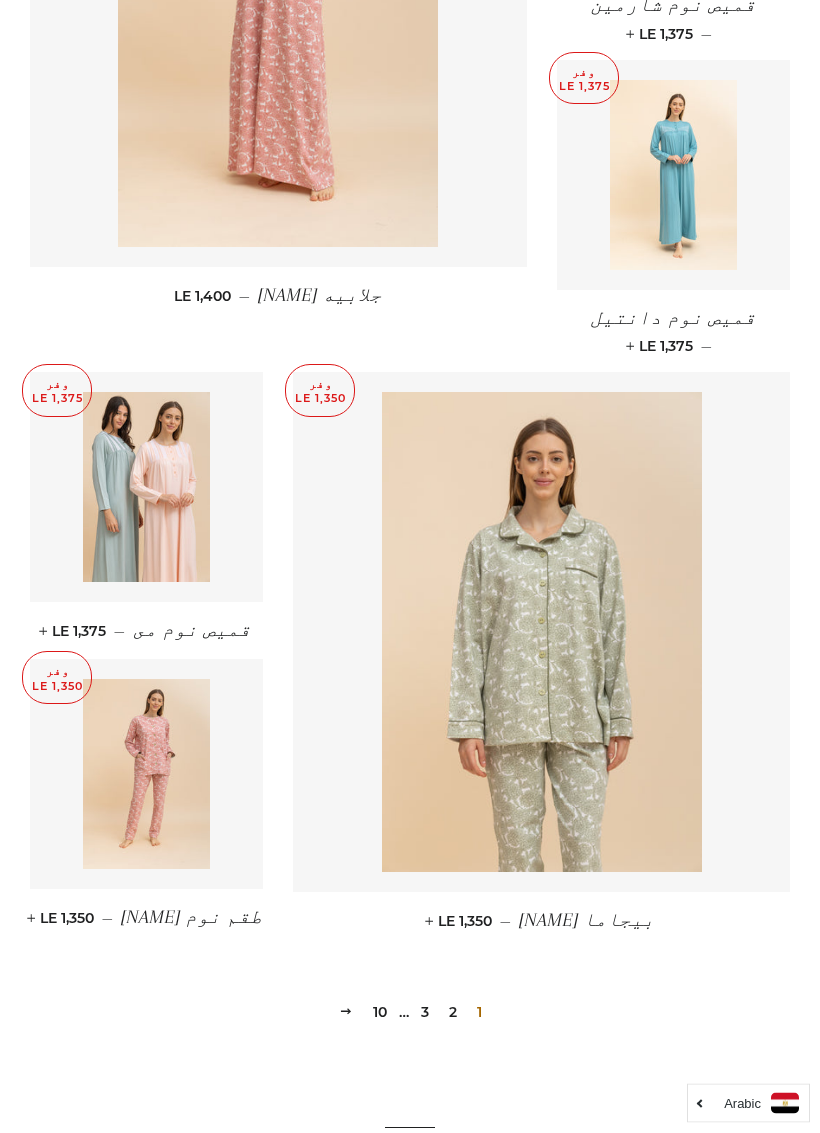 scroll, scrollTop: 2311, scrollLeft: 0, axis: vertical 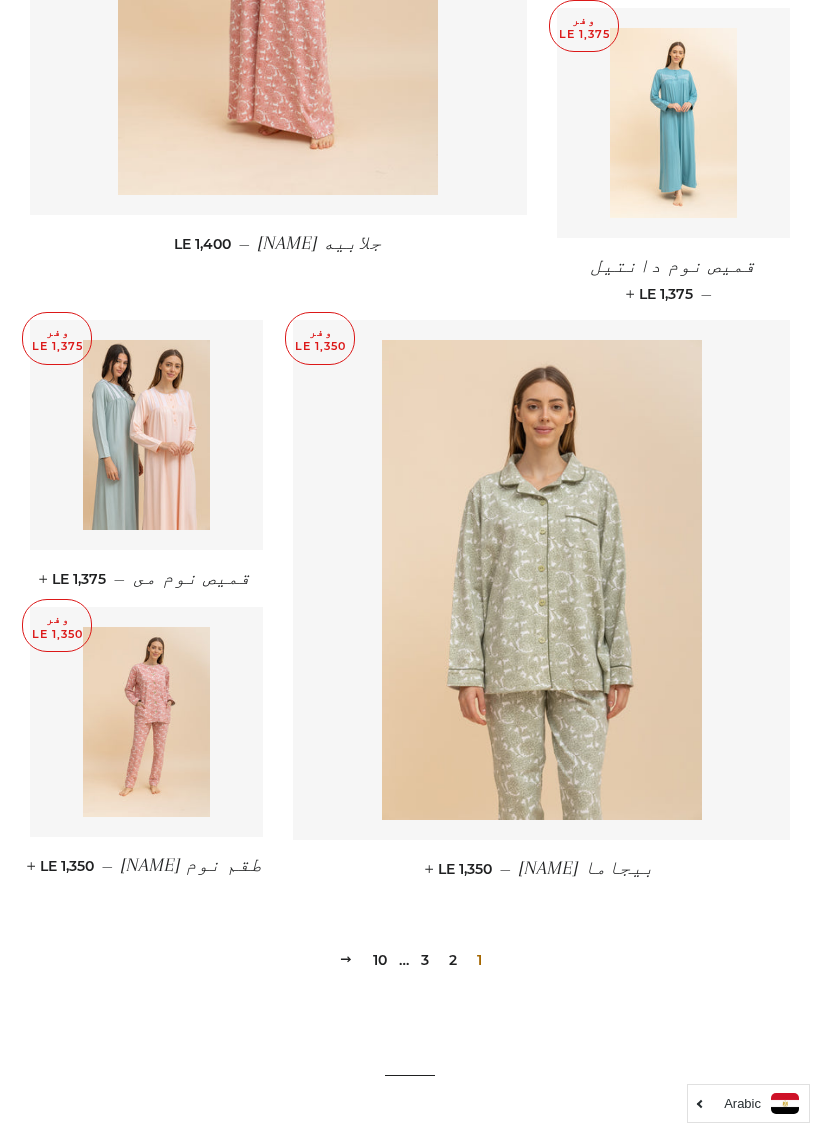 click on "2" at bounding box center (453, 960) 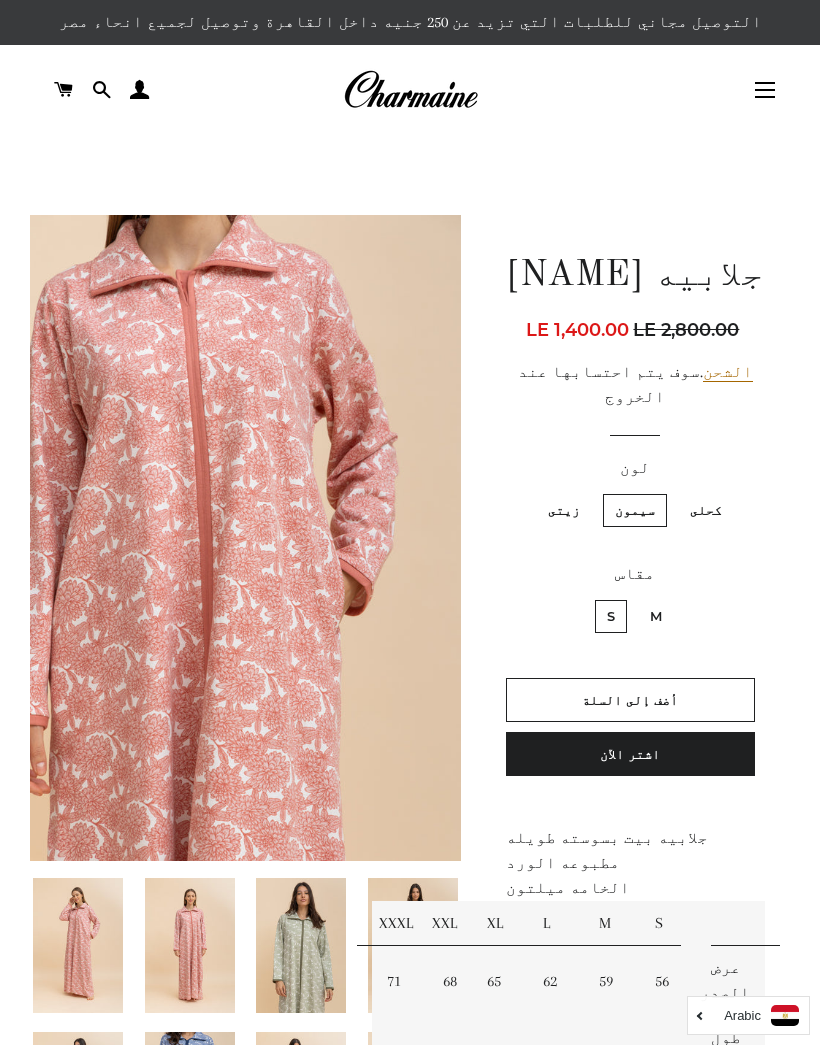 scroll, scrollTop: 0, scrollLeft: 0, axis: both 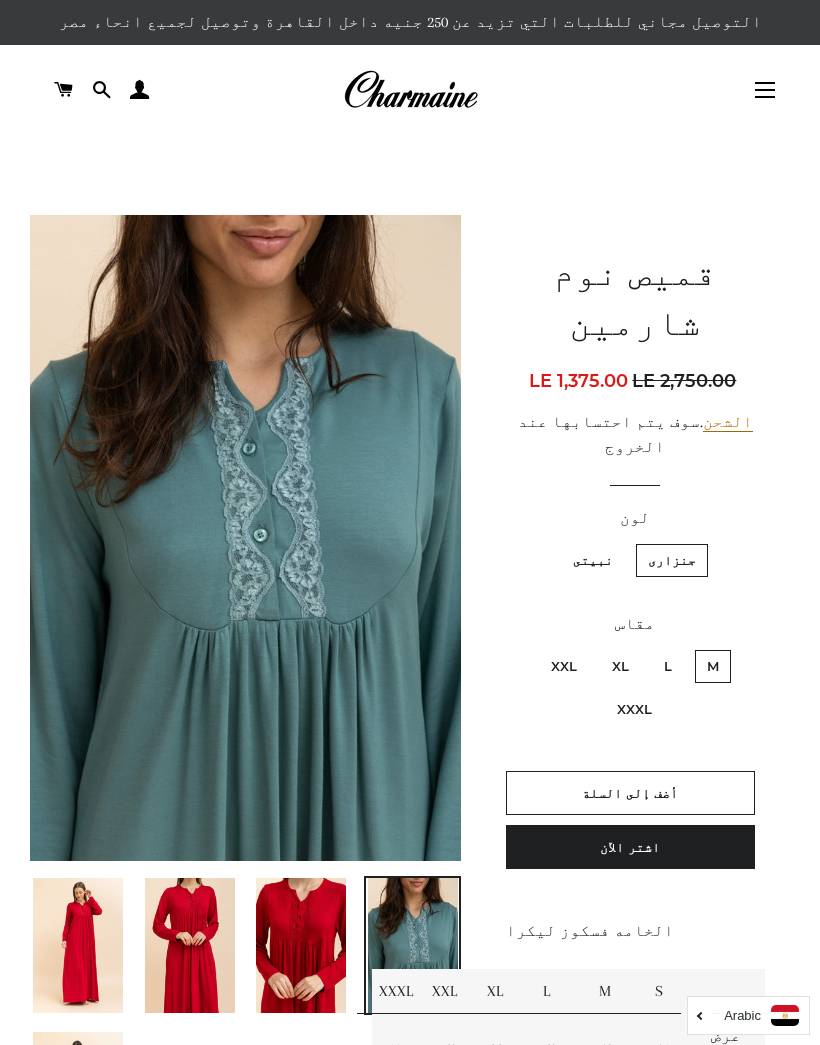 click on "XXXL" at bounding box center (634, 709) 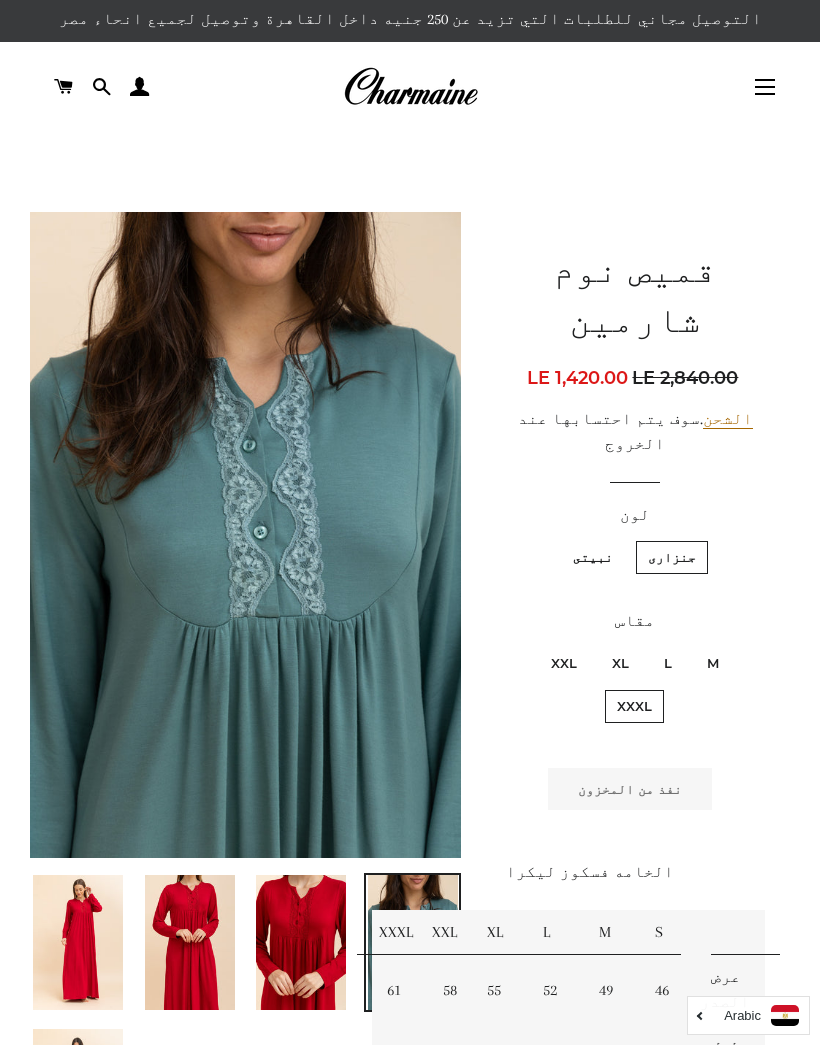 scroll, scrollTop: 0, scrollLeft: 0, axis: both 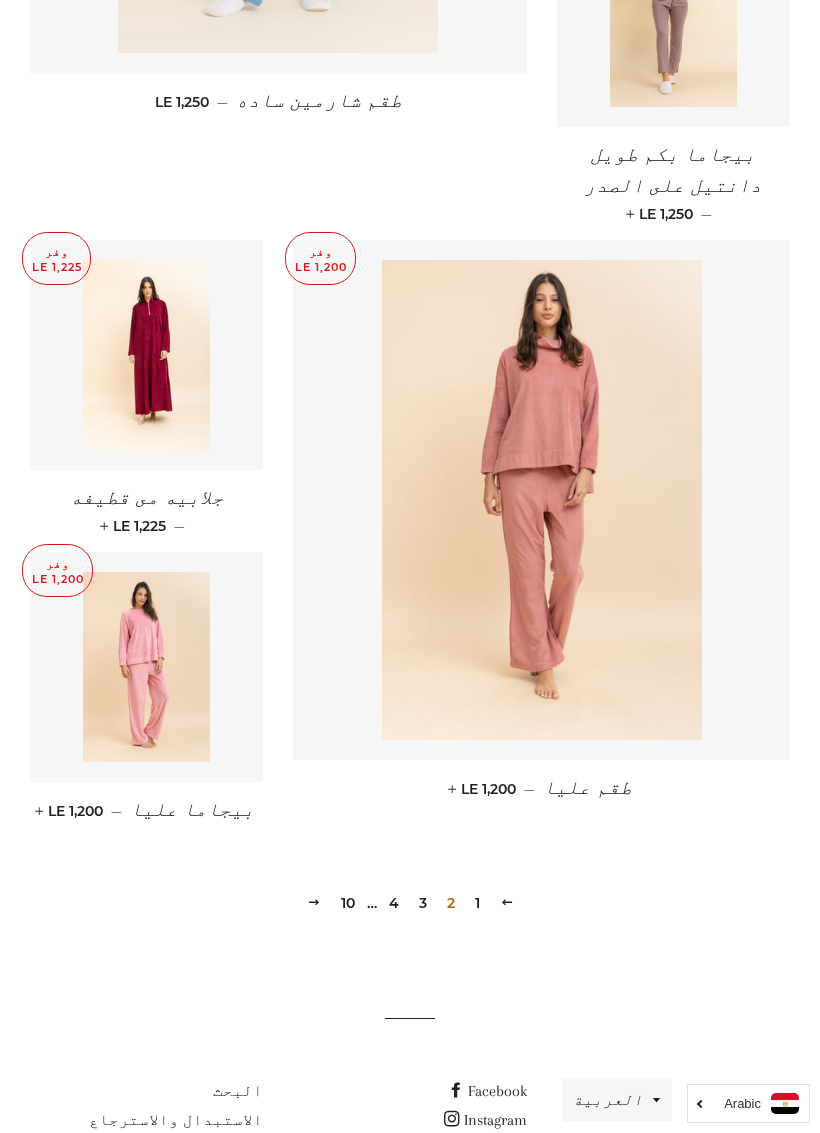 click on "3" at bounding box center [423, 903] 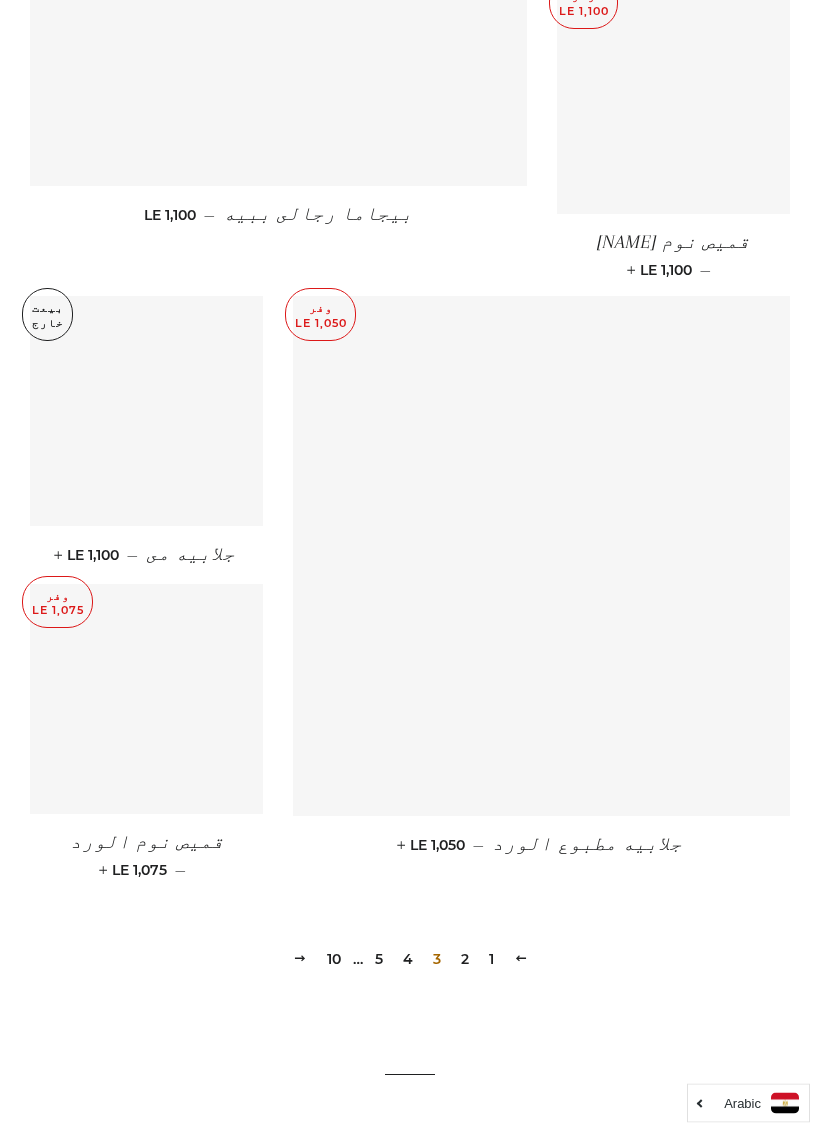 scroll, scrollTop: 2391, scrollLeft: 0, axis: vertical 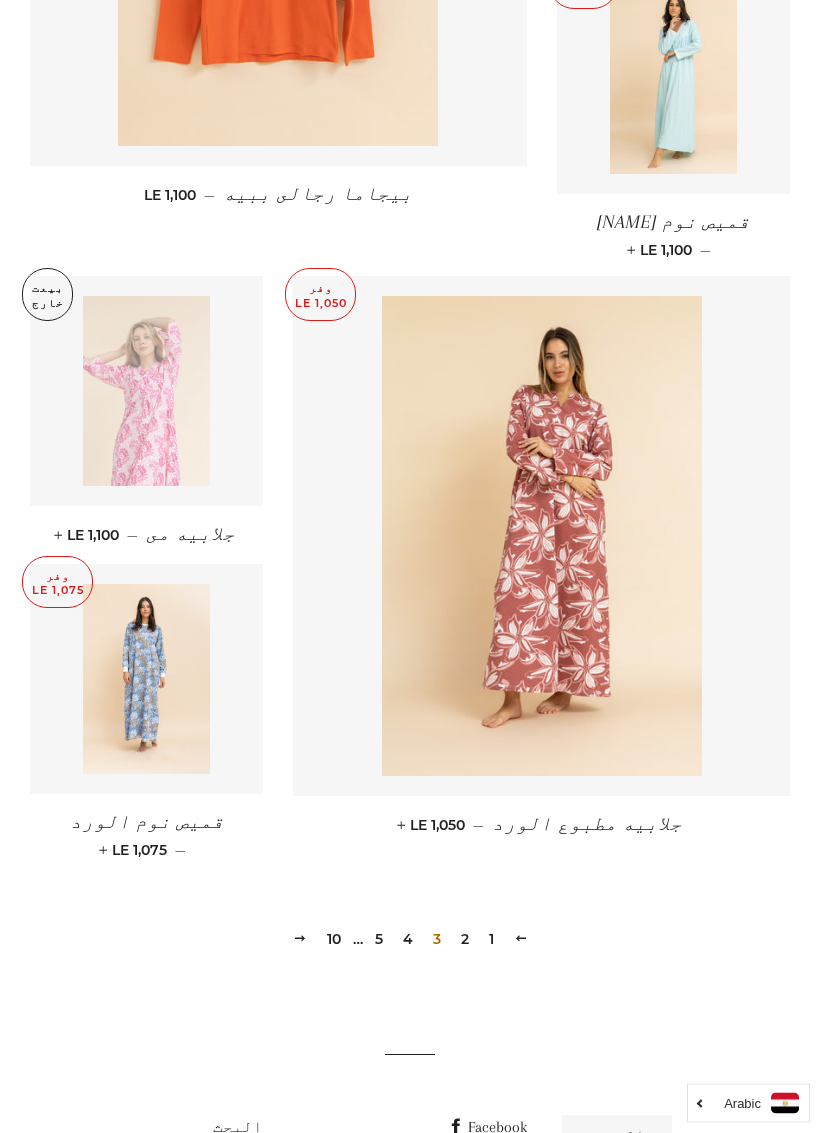 click on "4" at bounding box center (408, 940) 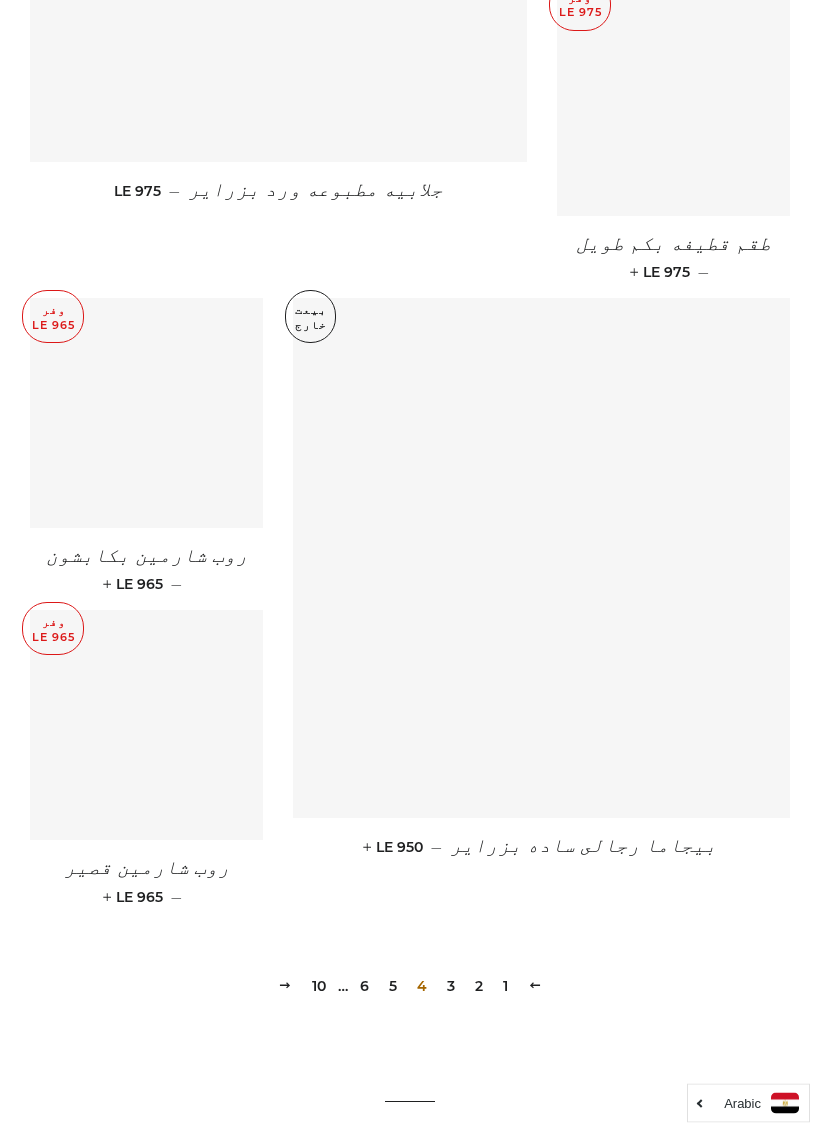 scroll, scrollTop: 2339, scrollLeft: 0, axis: vertical 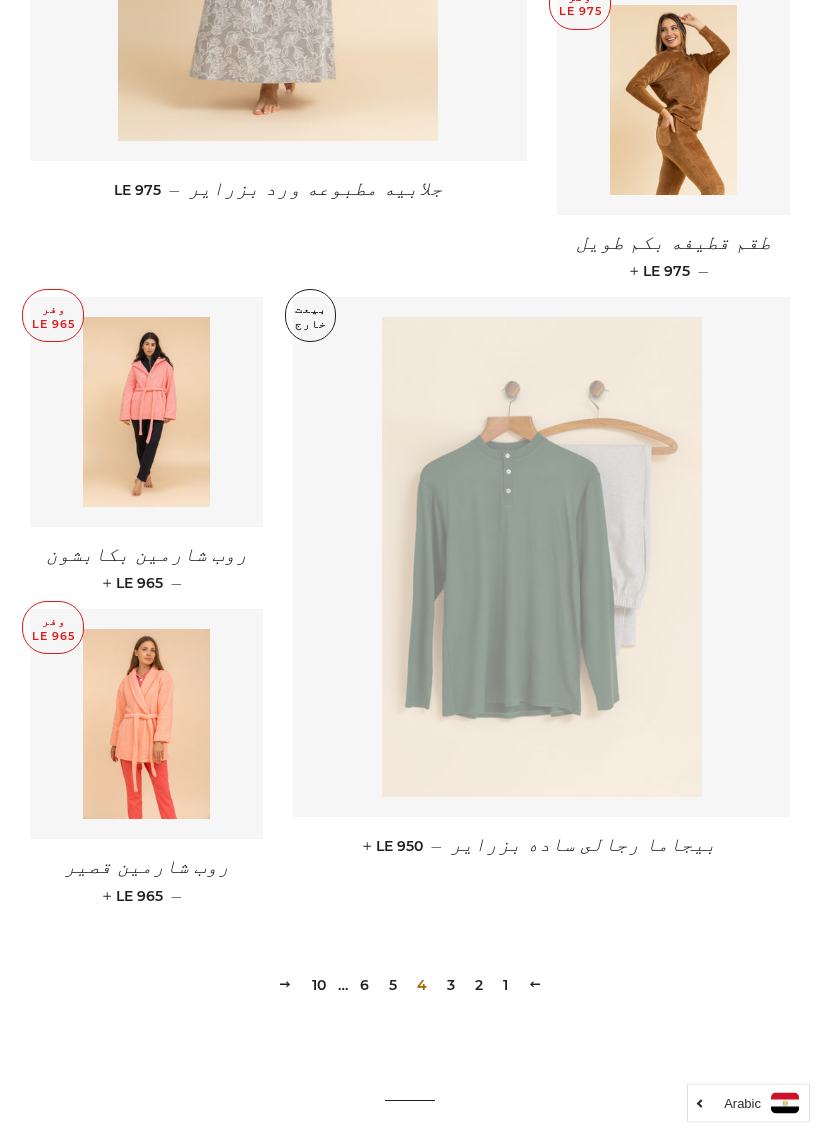 click on "5" at bounding box center [393, 986] 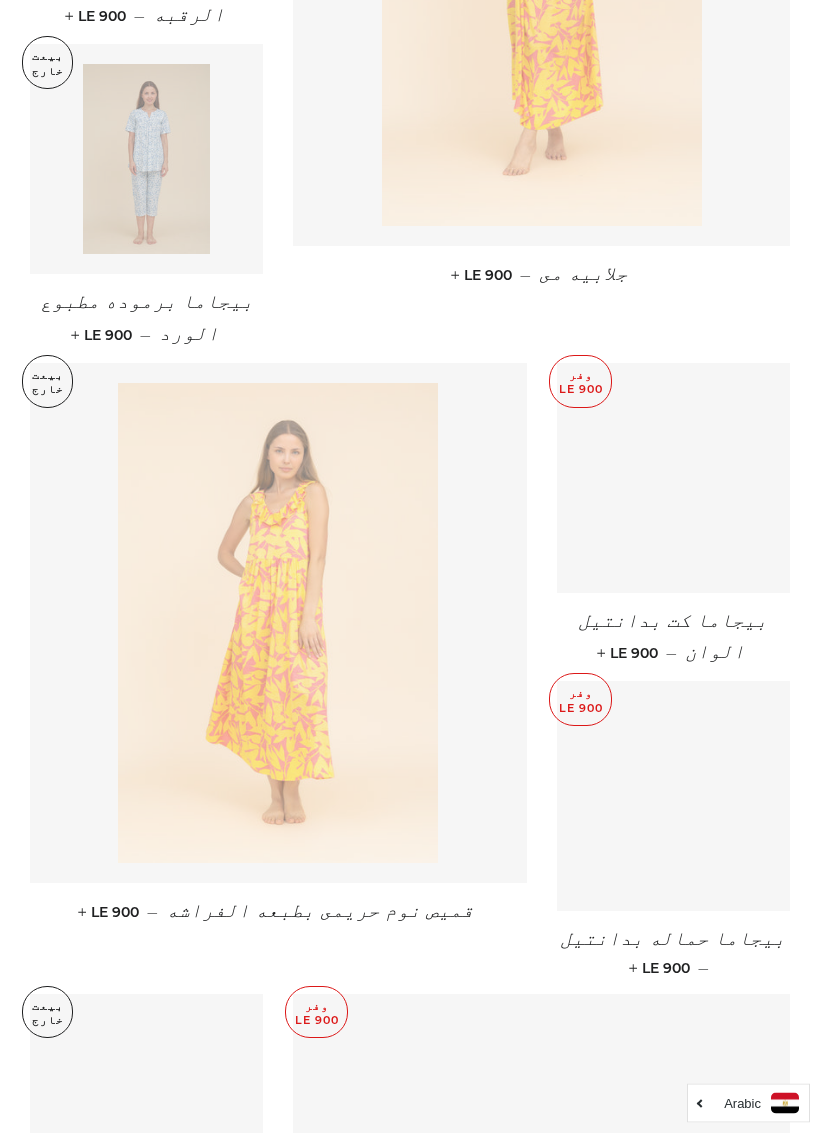scroll, scrollTop: 1656, scrollLeft: 0, axis: vertical 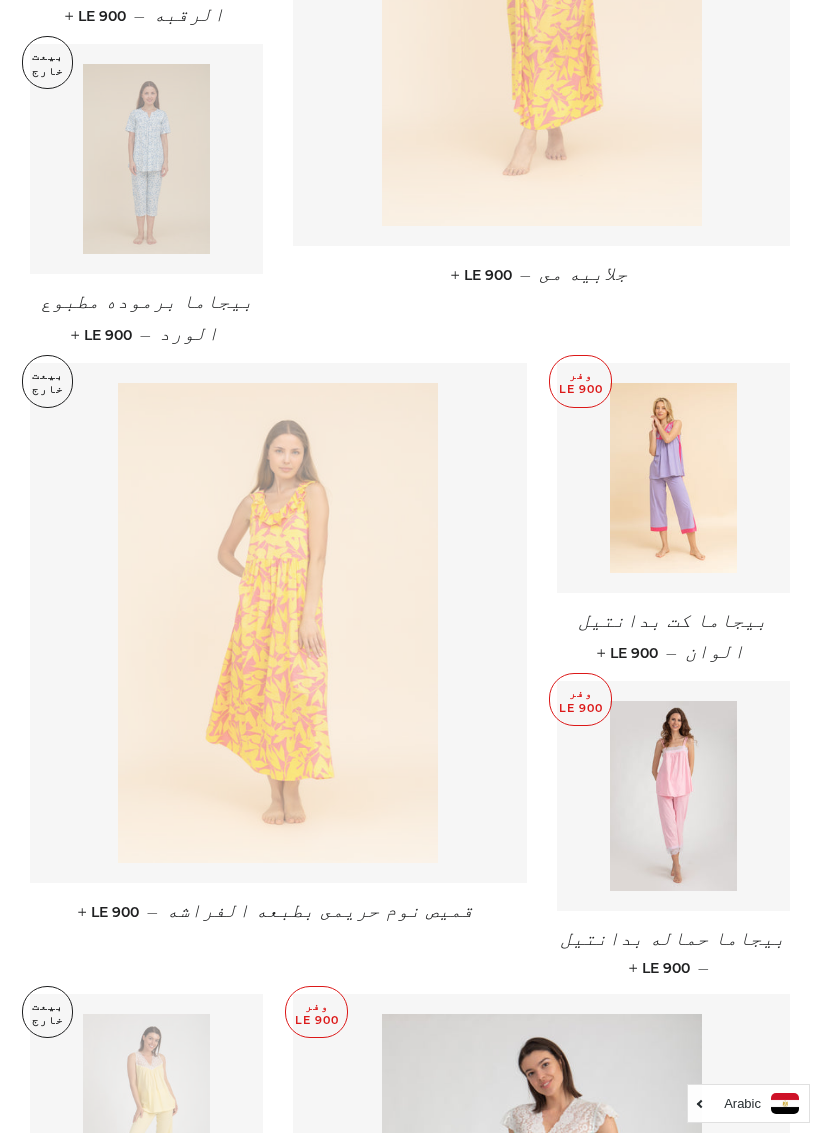 click on "قميص نوم حريمى بطبعه الفراشه" at bounding box center [320, 911] 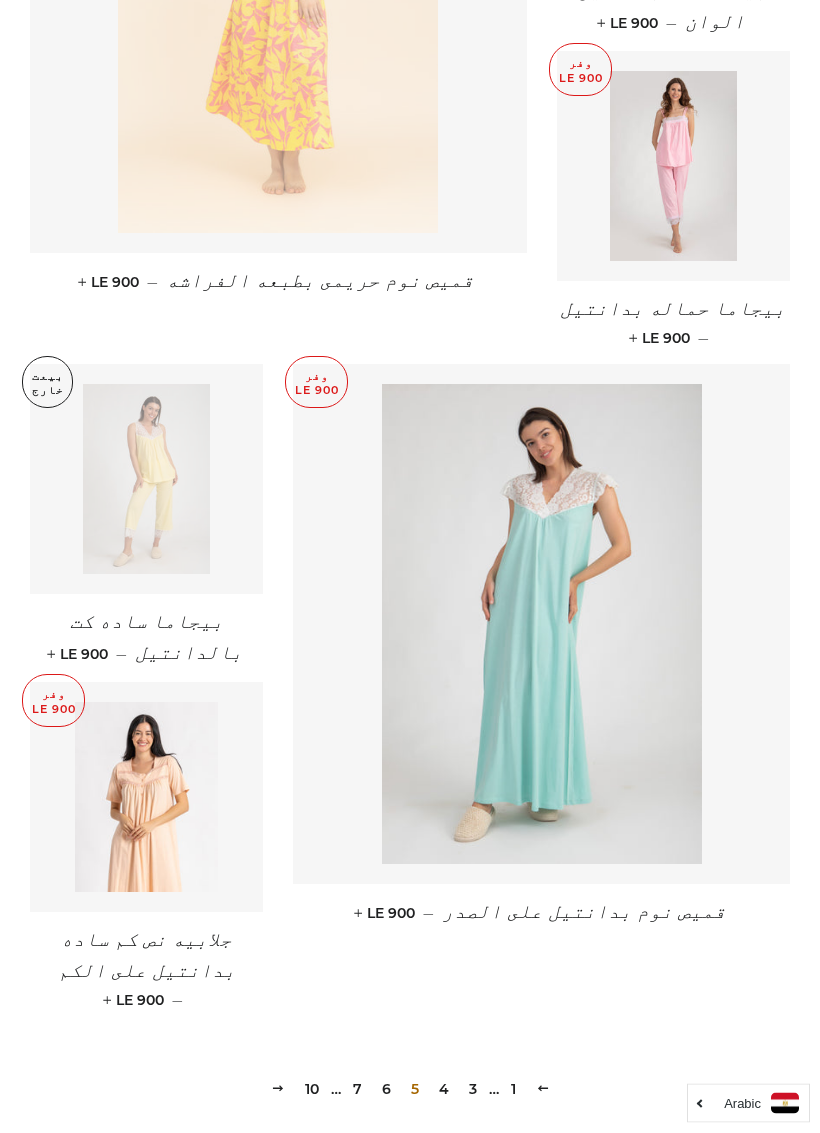 scroll, scrollTop: 2286, scrollLeft: 0, axis: vertical 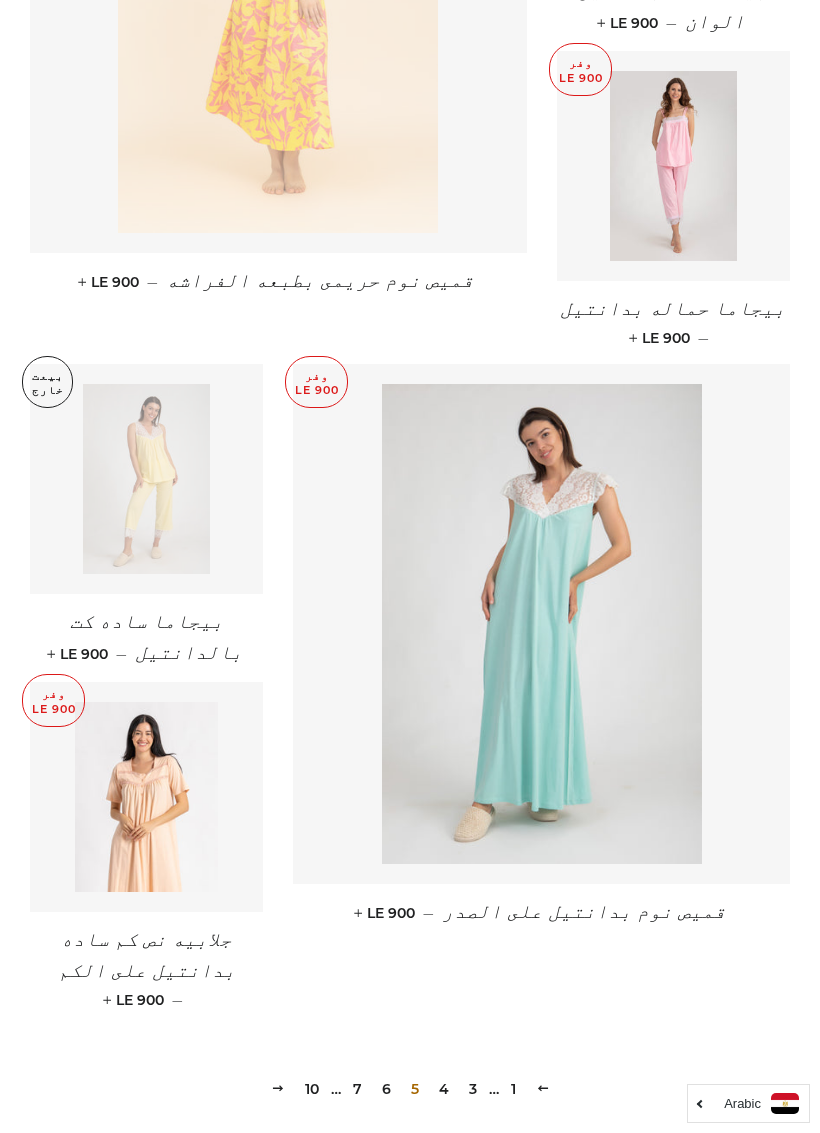 click on "قميص نوم بدانتيل على الصدر
—
السعر بعد الخصم
LE 900
+" at bounding box center (541, 912) 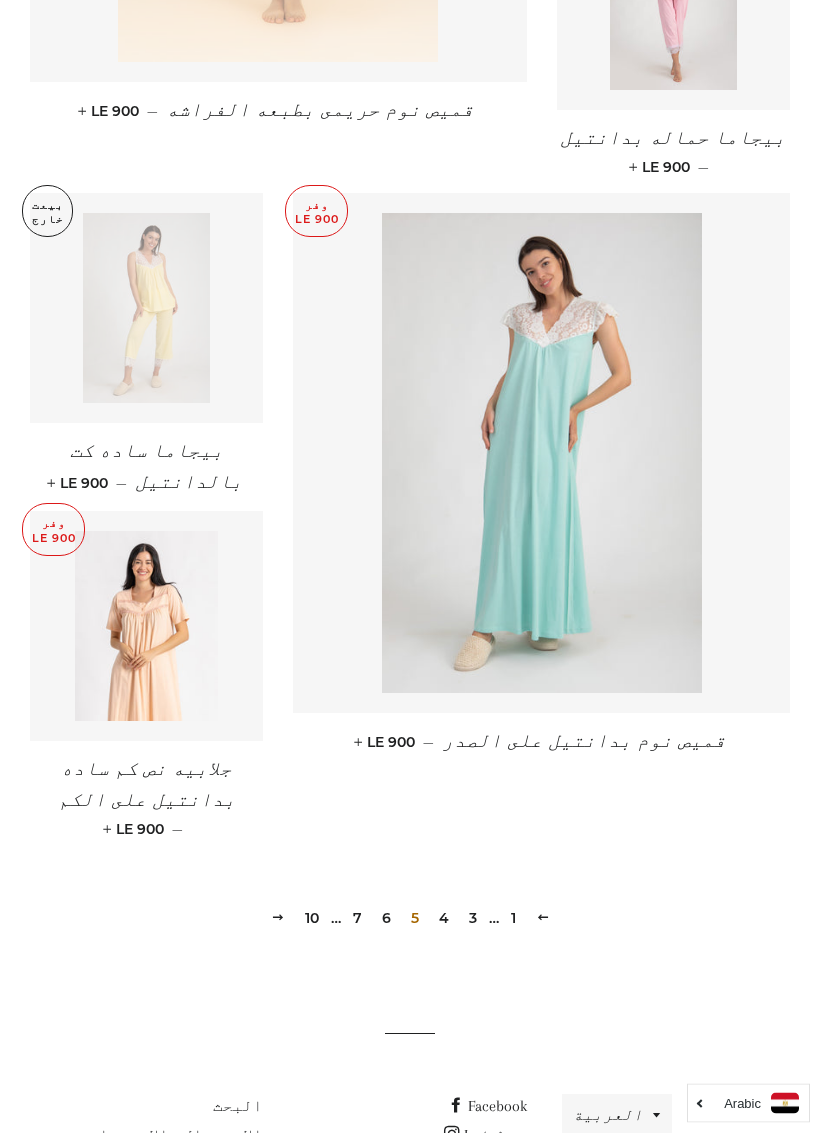 scroll, scrollTop: 2466, scrollLeft: 0, axis: vertical 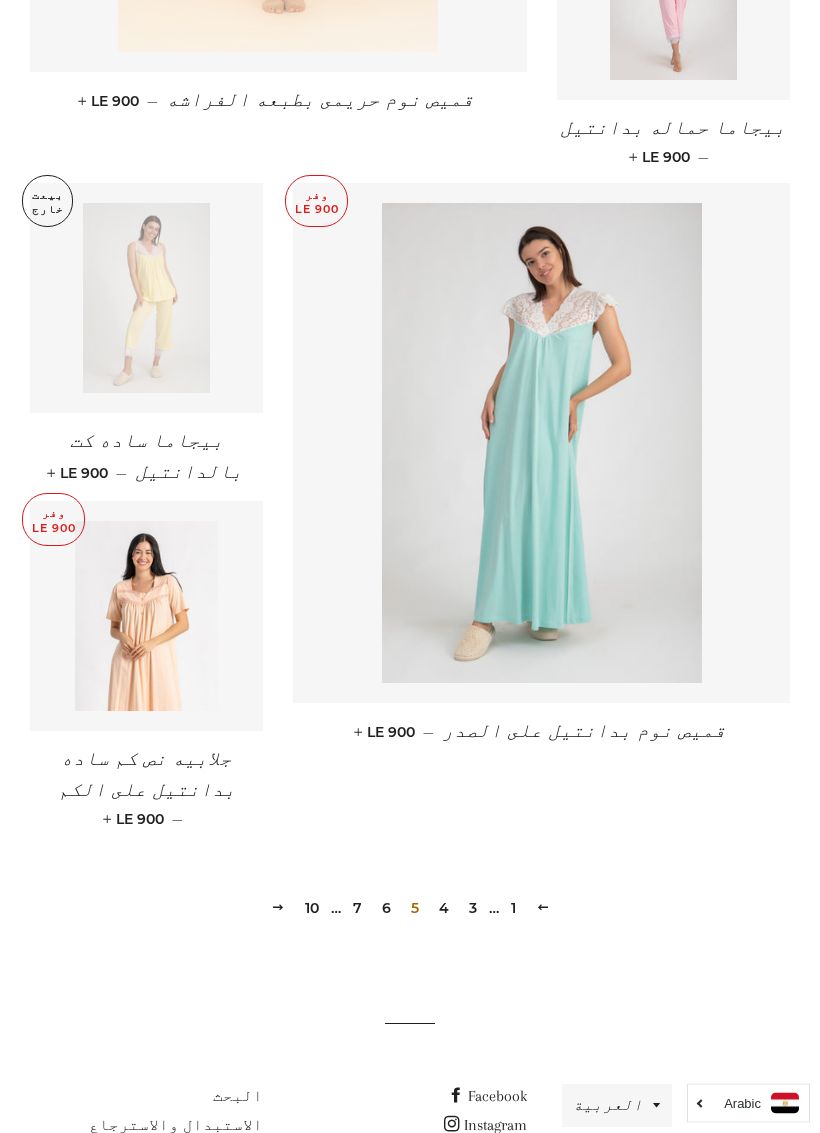 click on "جلابيه نص كم ساده بدانتيل على الكم" at bounding box center (147, 775) 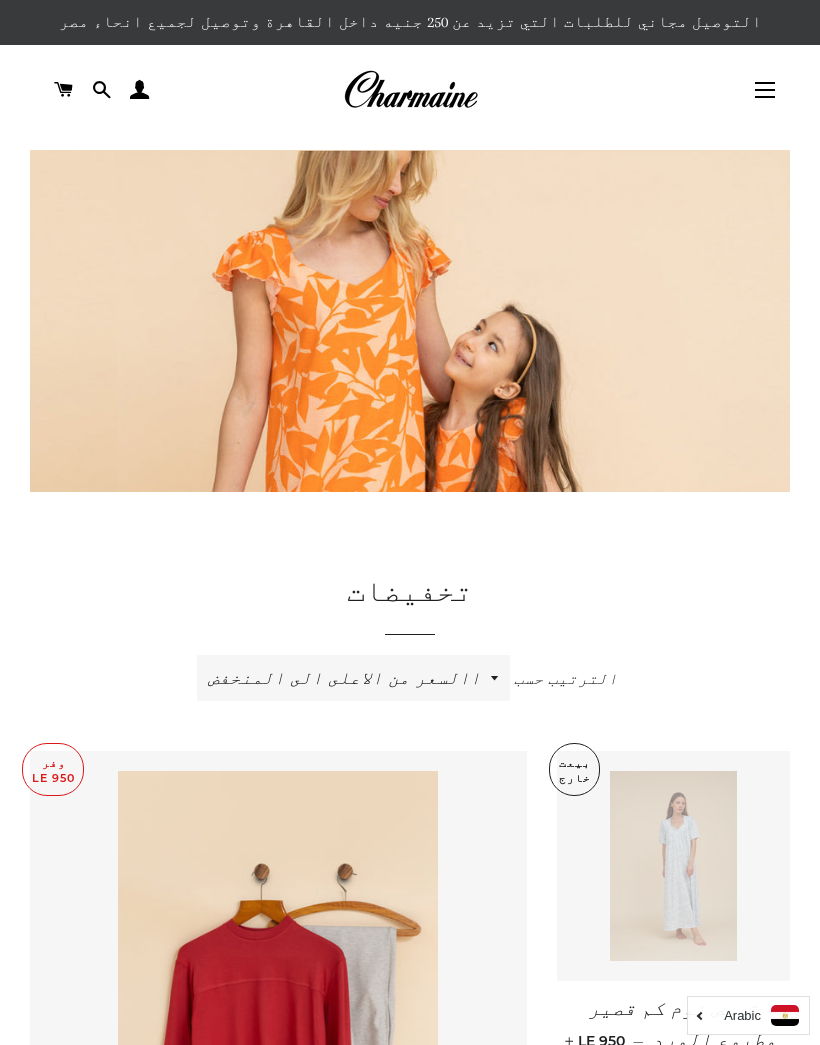 scroll, scrollTop: 2467, scrollLeft: 0, axis: vertical 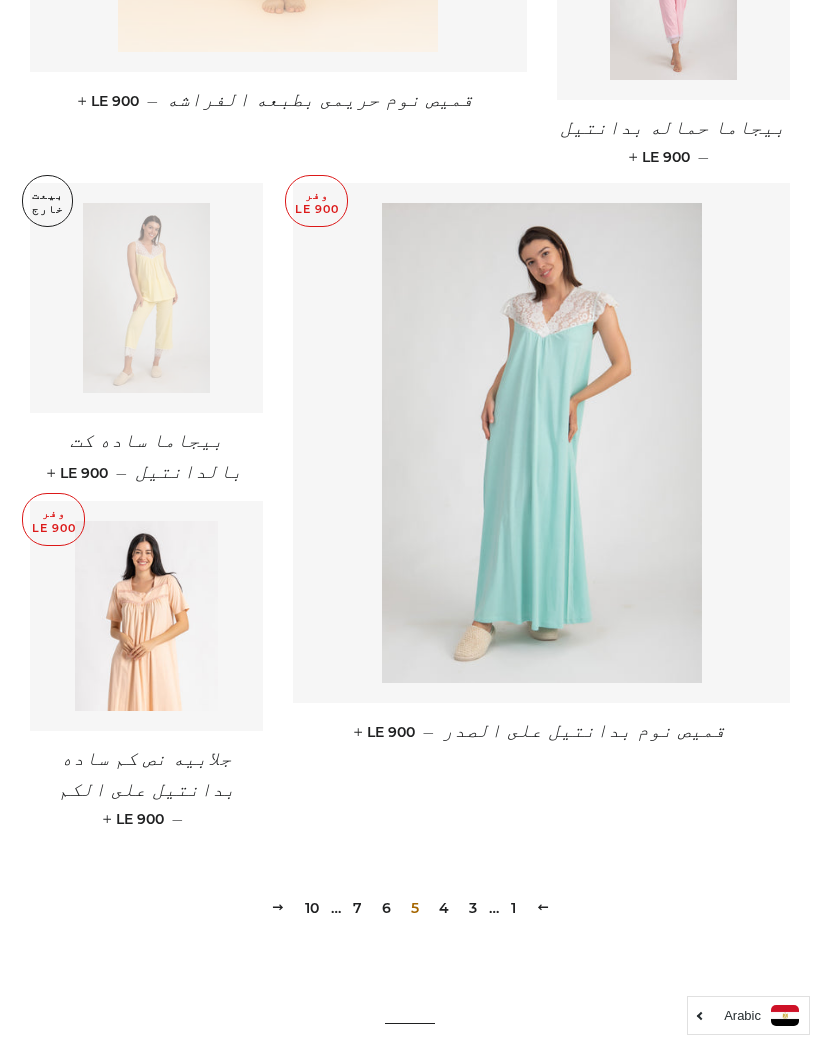 click at bounding box center (542, 443) 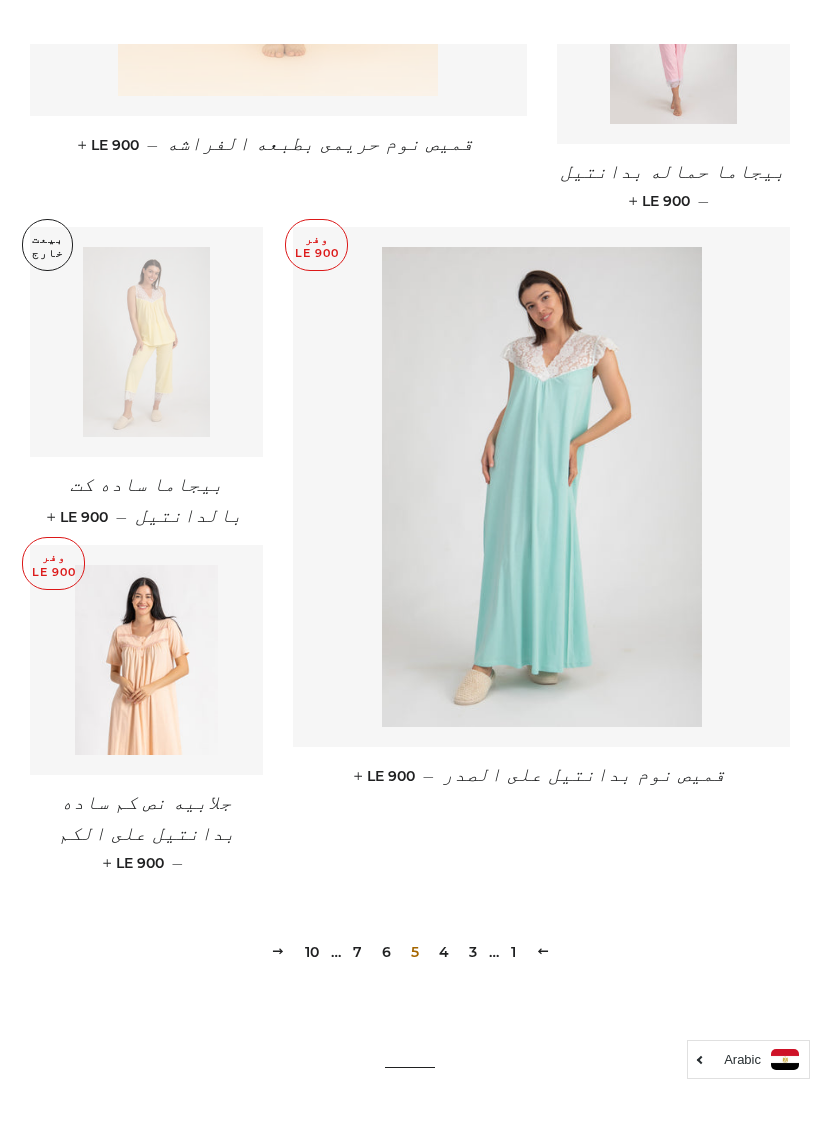 scroll, scrollTop: 2516, scrollLeft: 0, axis: vertical 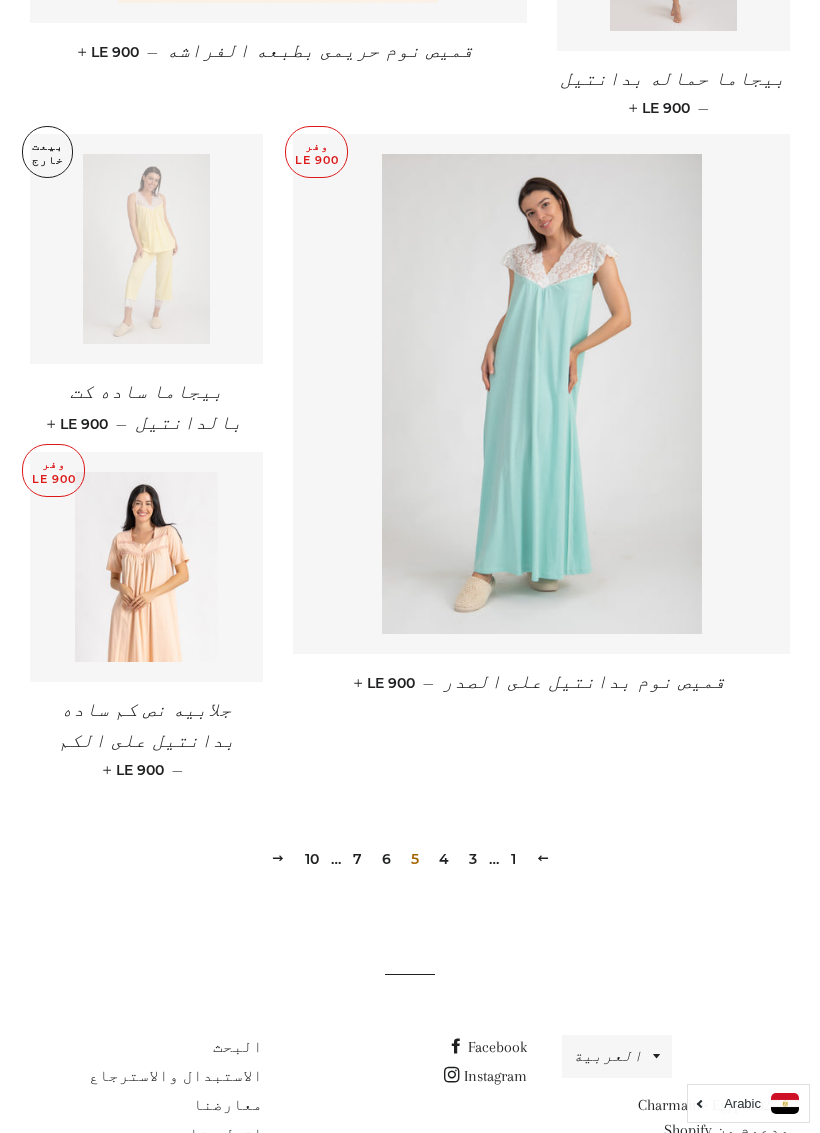 click on "6" at bounding box center [386, 859] 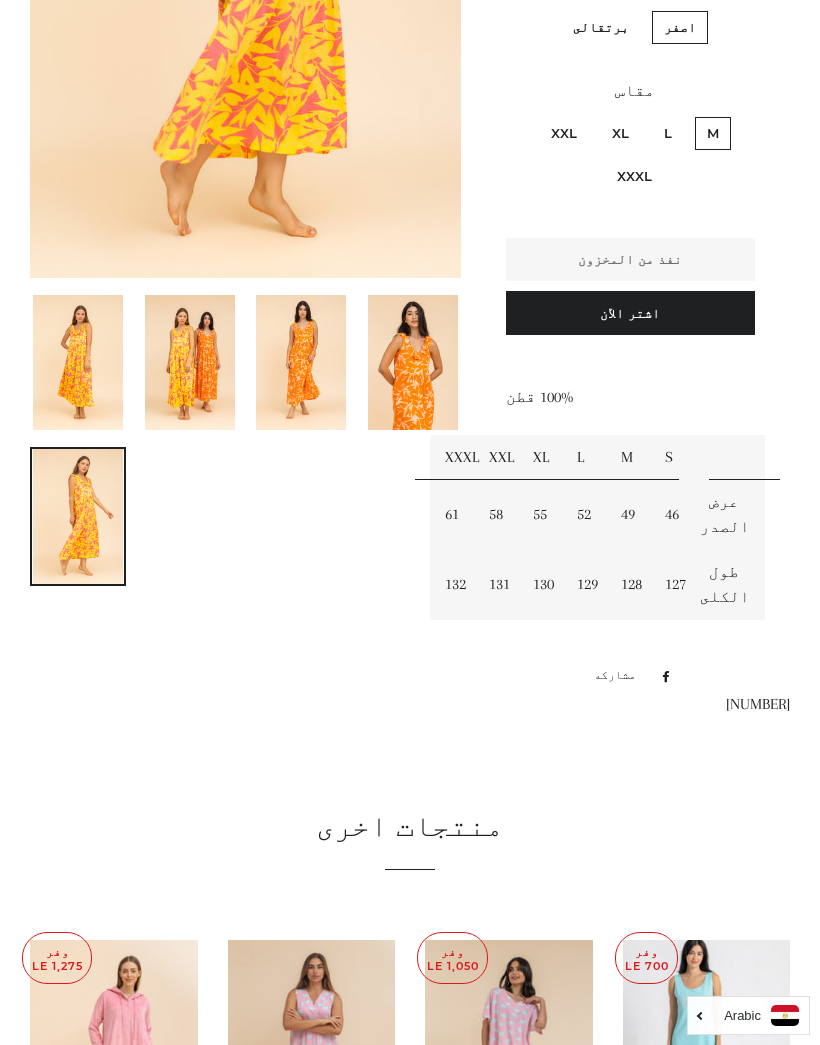 scroll, scrollTop: 575, scrollLeft: 0, axis: vertical 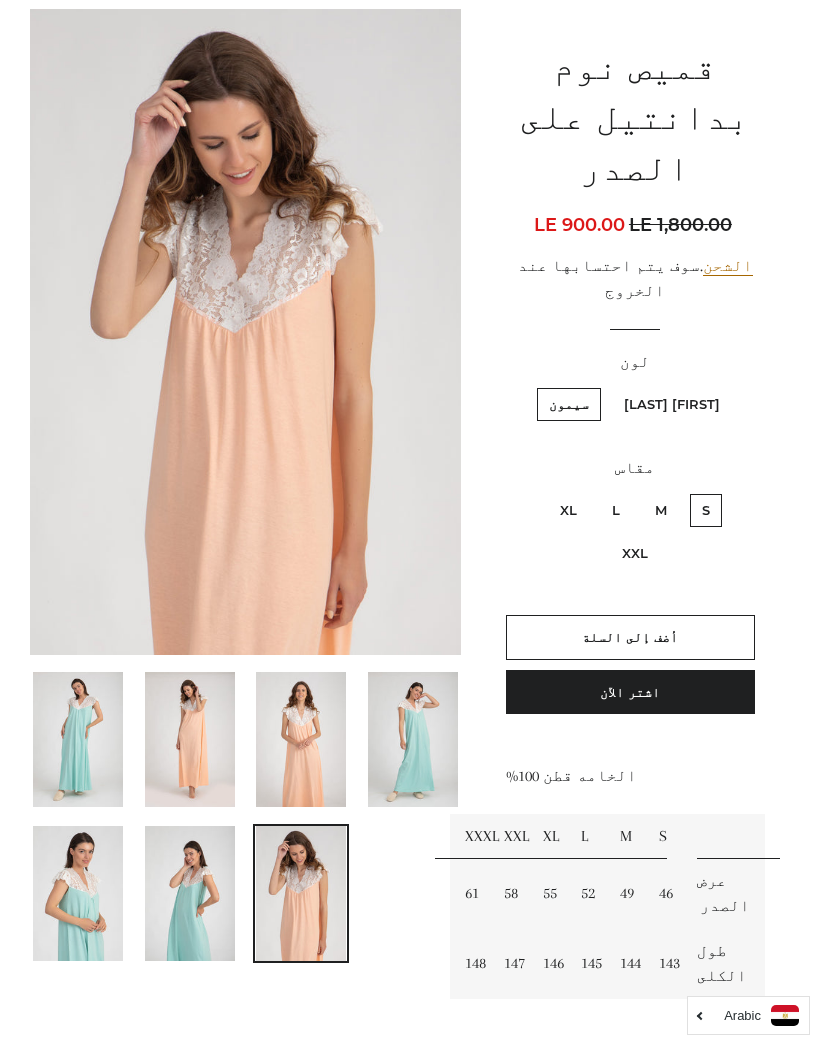click on "XXL" at bounding box center [635, 553] 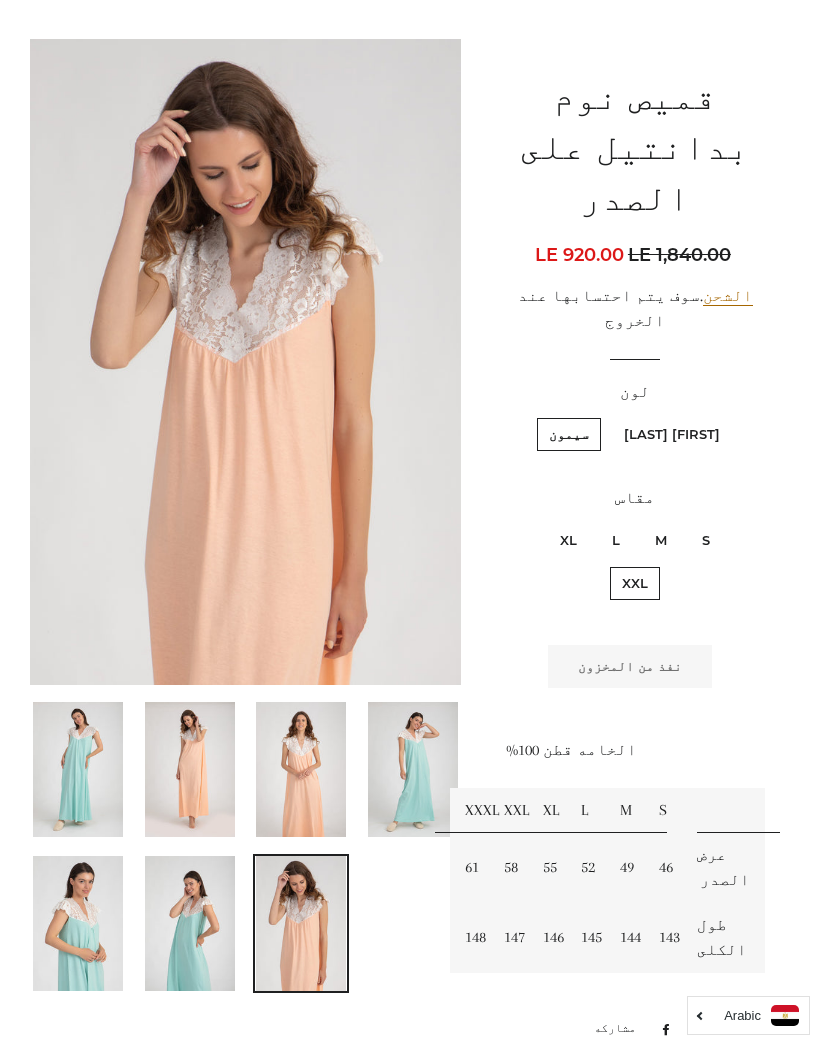 scroll, scrollTop: 173, scrollLeft: 0, axis: vertical 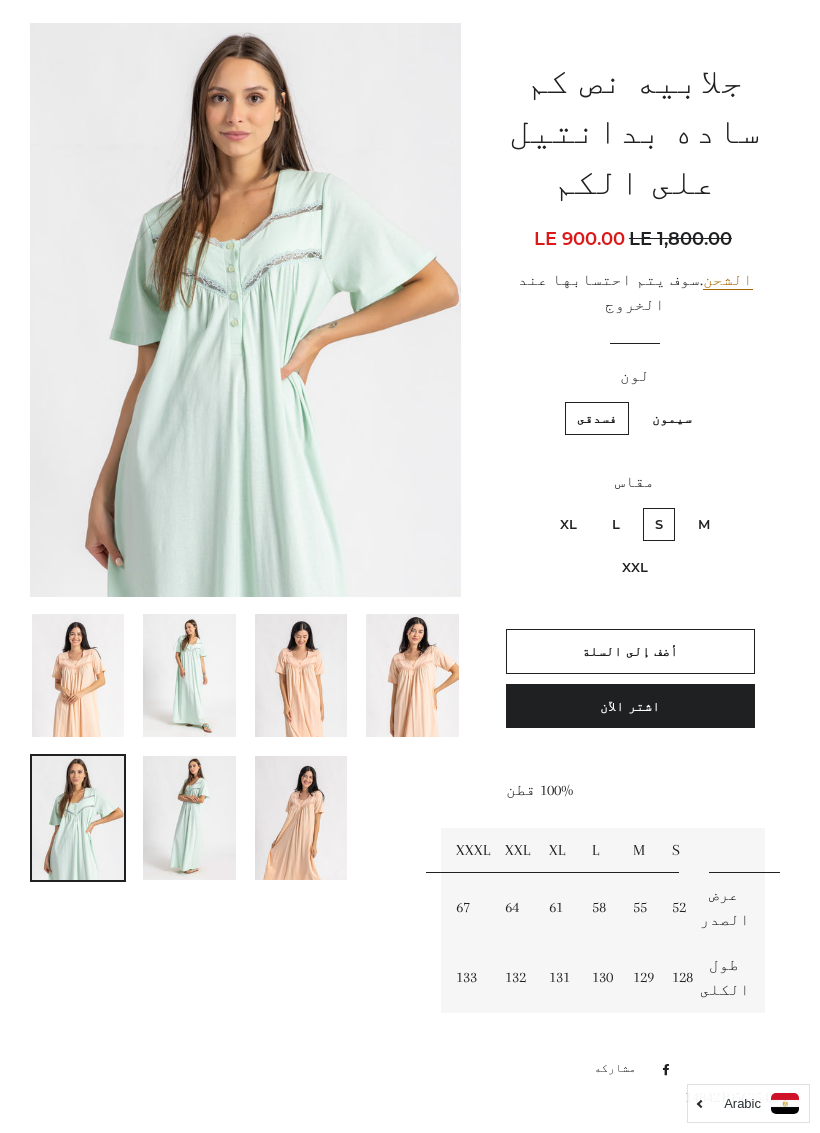 click on "XXL" at bounding box center [635, 567] 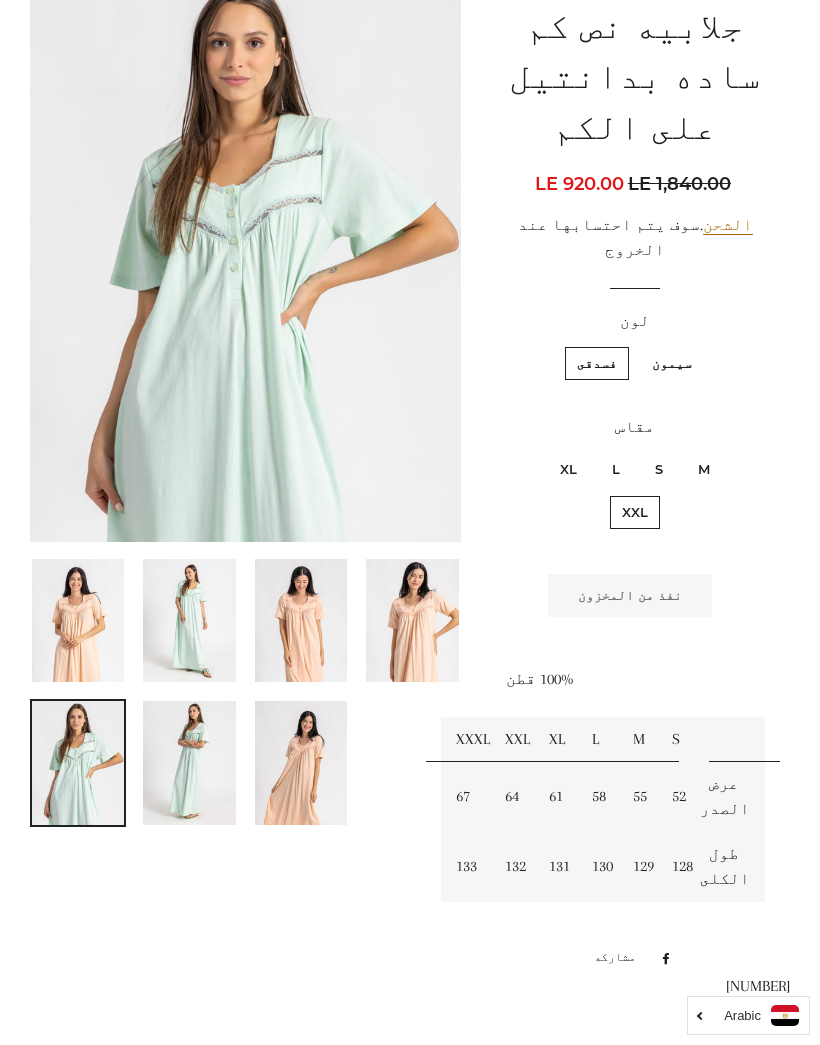 scroll, scrollTop: 228, scrollLeft: 0, axis: vertical 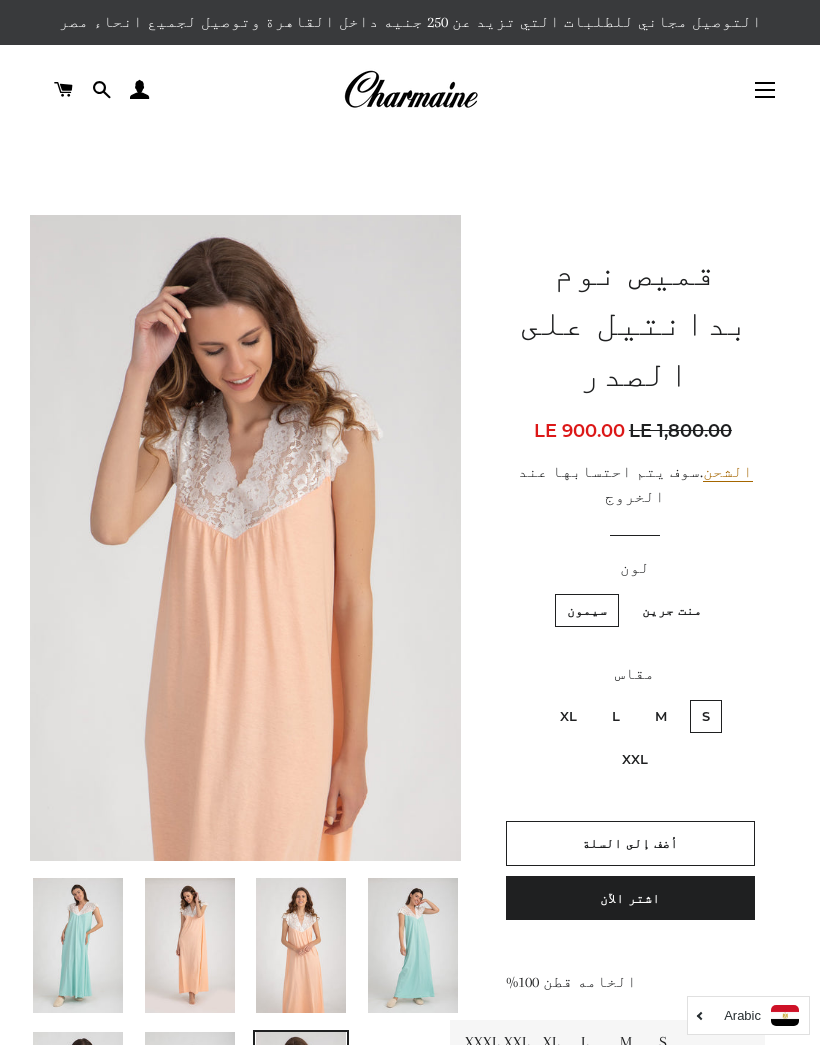 click on "XXL" at bounding box center [635, 759] 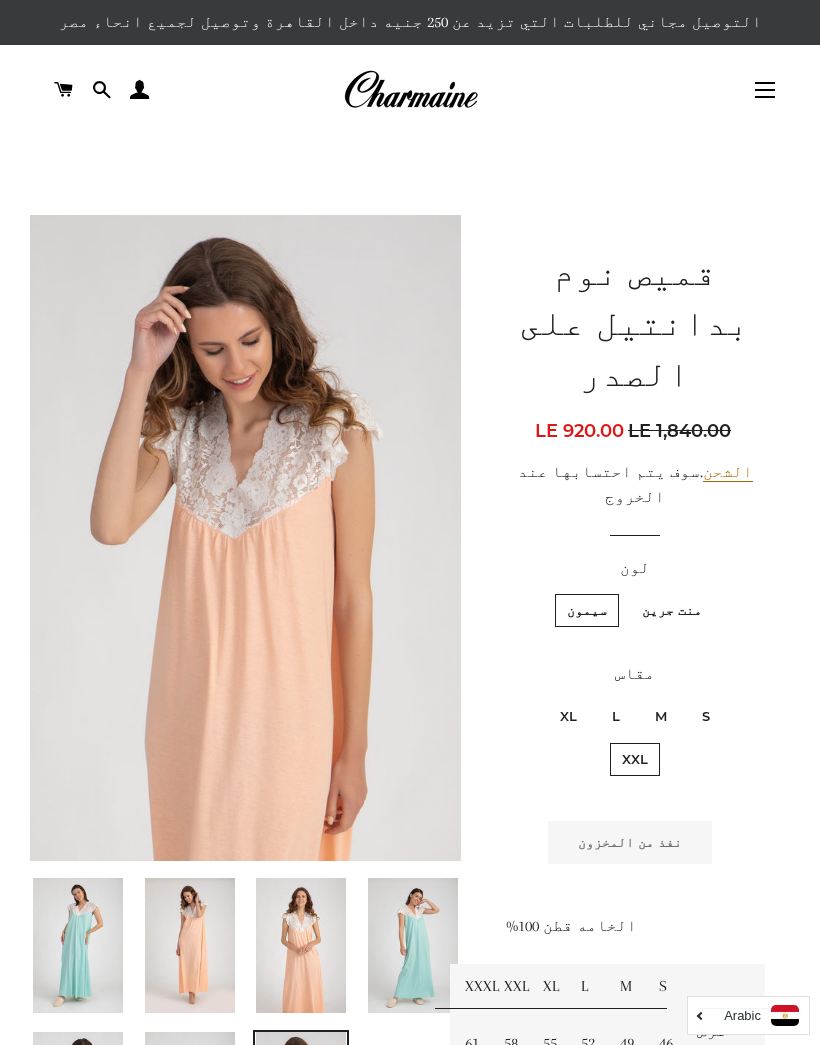 click on "S" at bounding box center [706, 716] 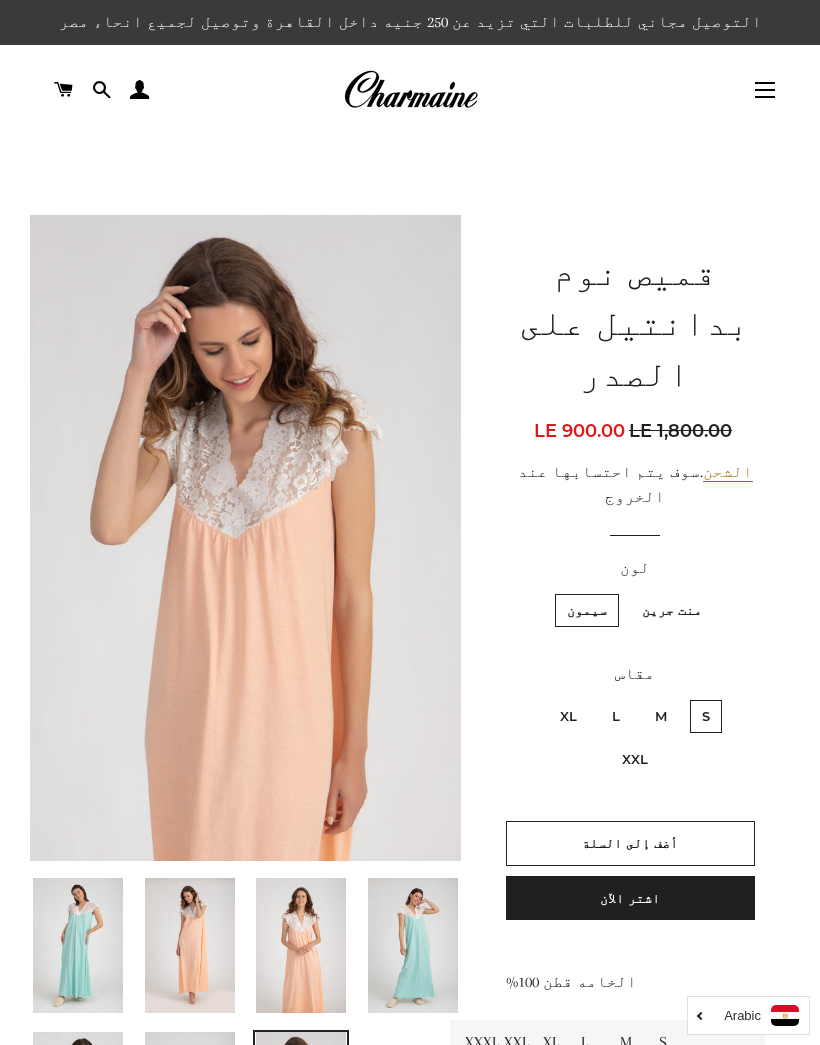 click on "M" at bounding box center (661, 716) 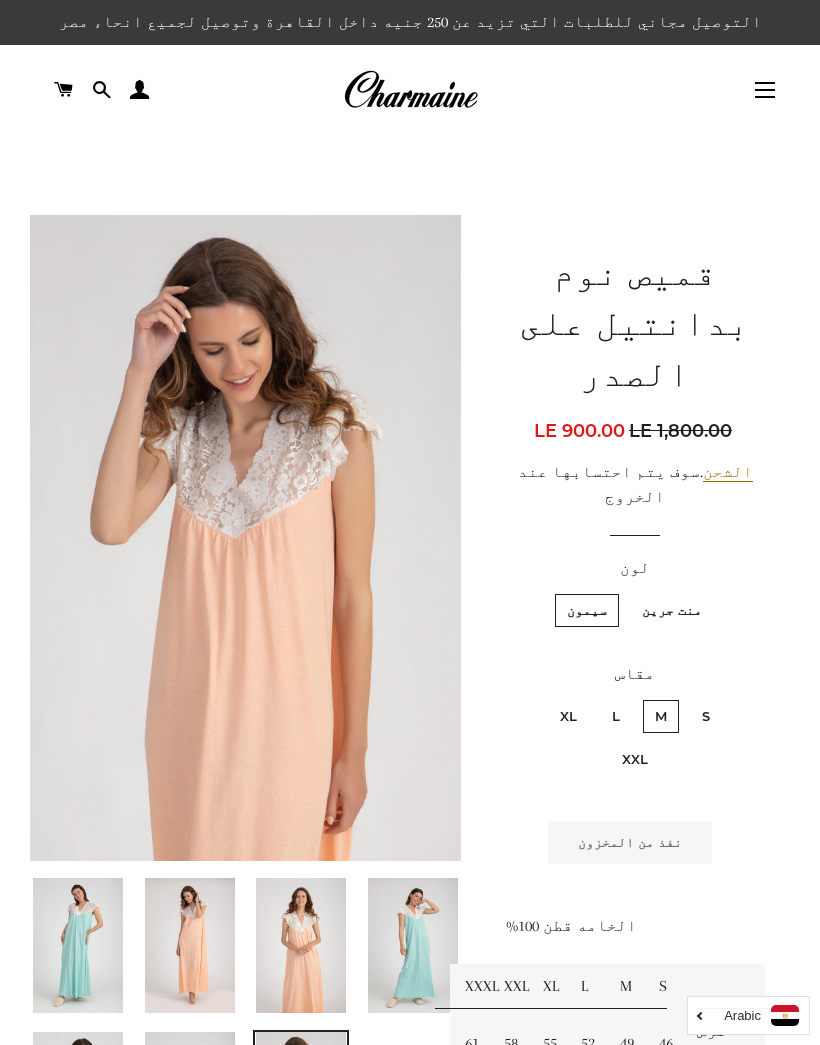 click on "S" at bounding box center [706, 716] 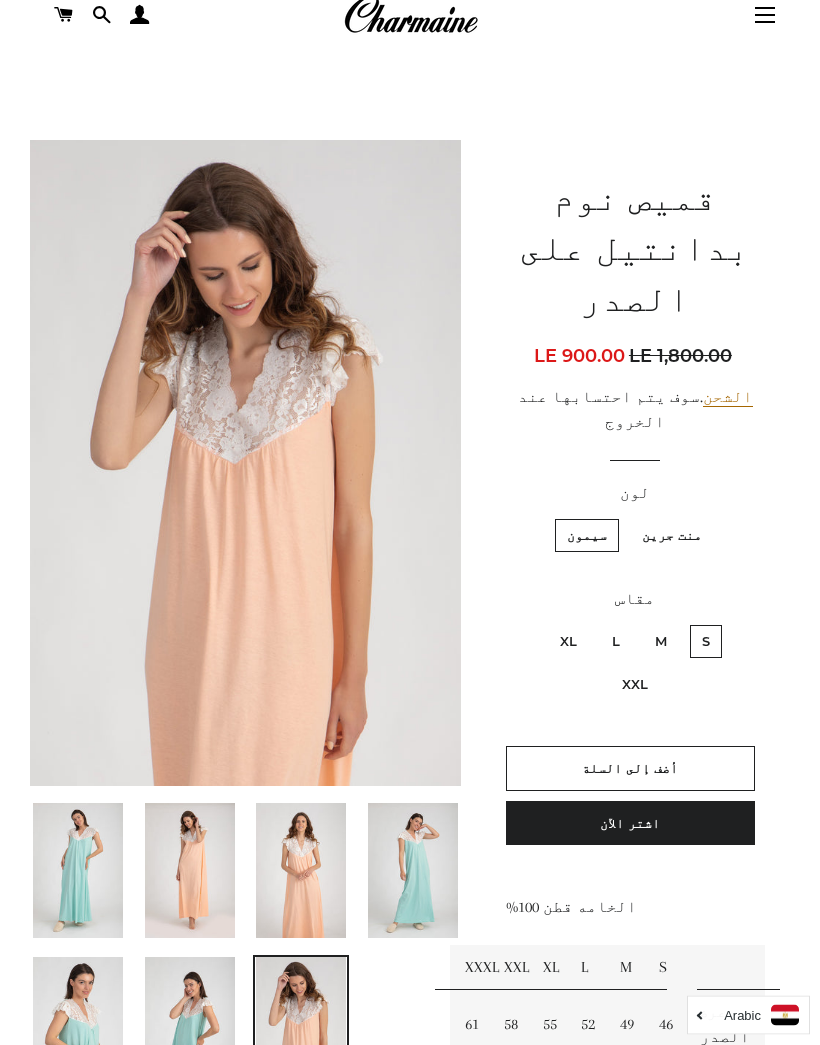scroll, scrollTop: 75, scrollLeft: 0, axis: vertical 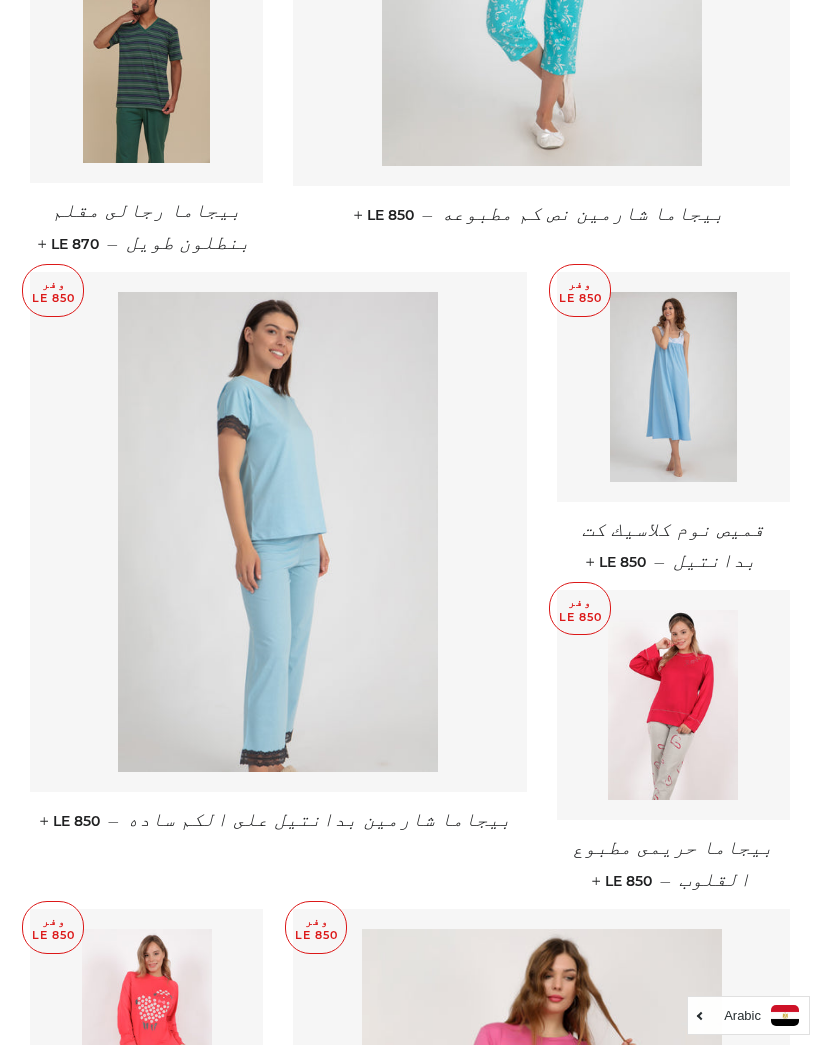 click at bounding box center [673, 387] 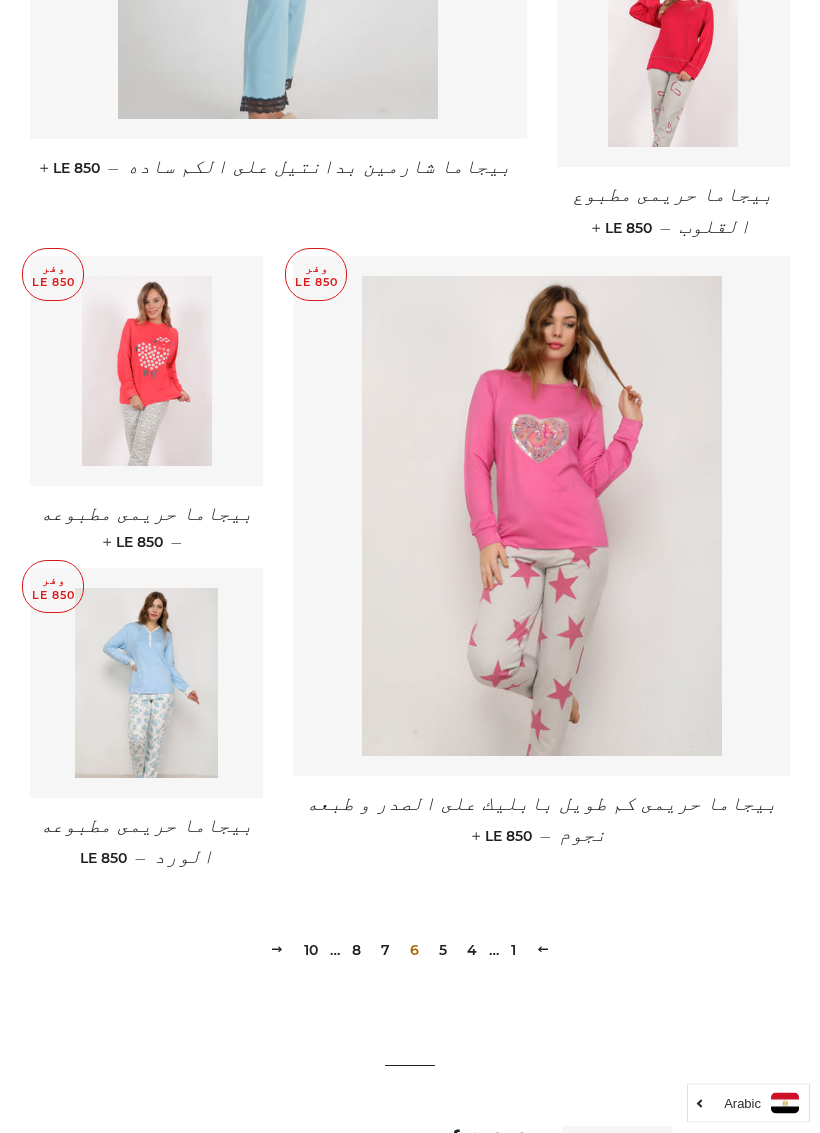 scroll, scrollTop: 2375, scrollLeft: 0, axis: vertical 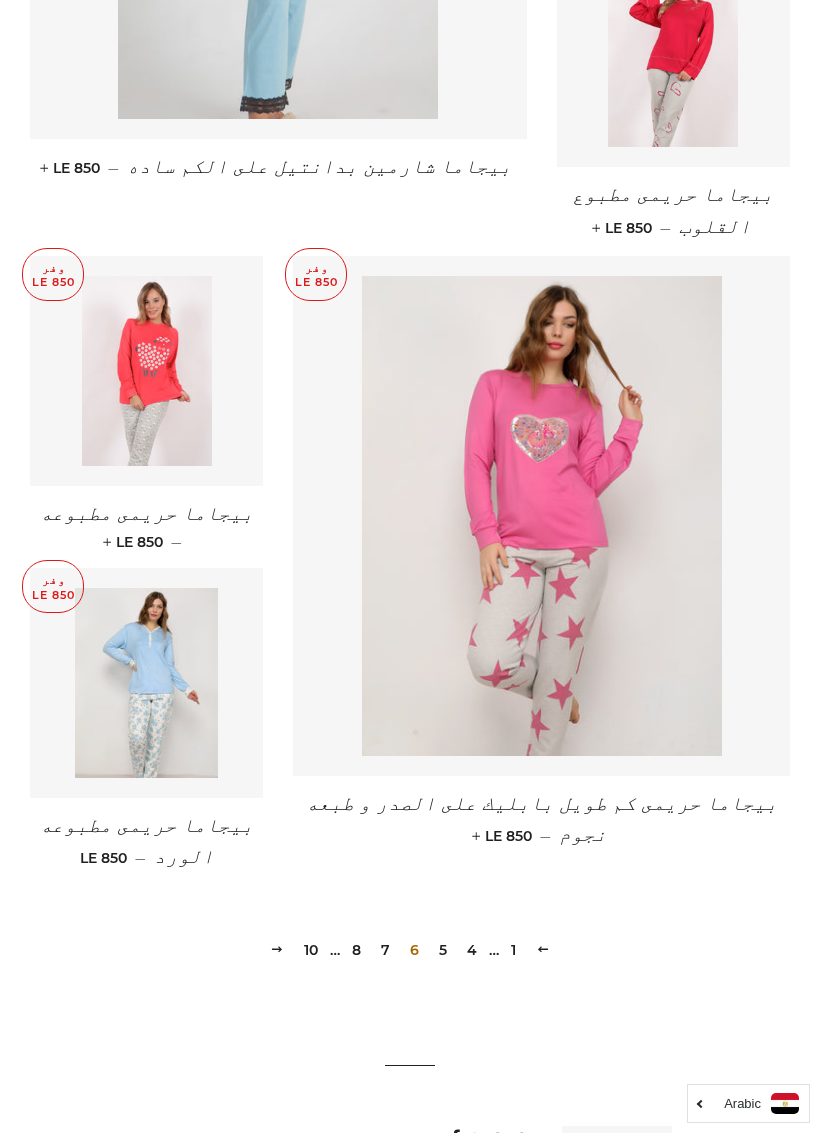 click on "7" at bounding box center [385, 950] 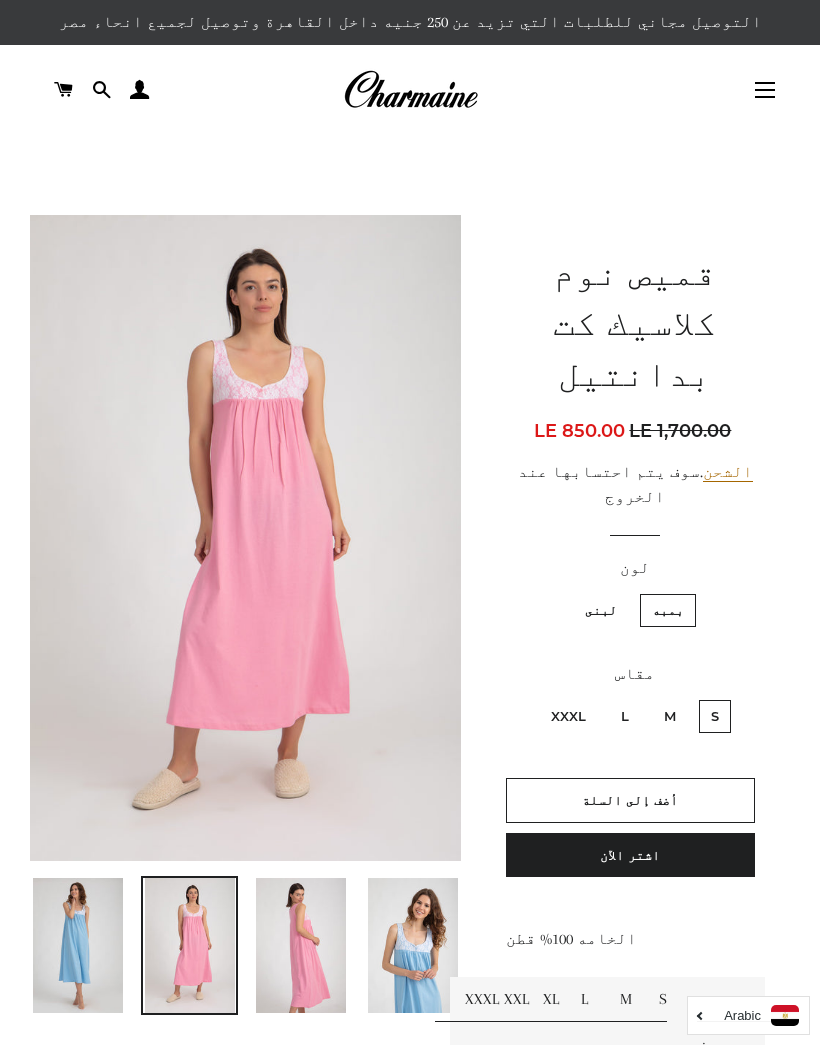 scroll, scrollTop: 0, scrollLeft: 0, axis: both 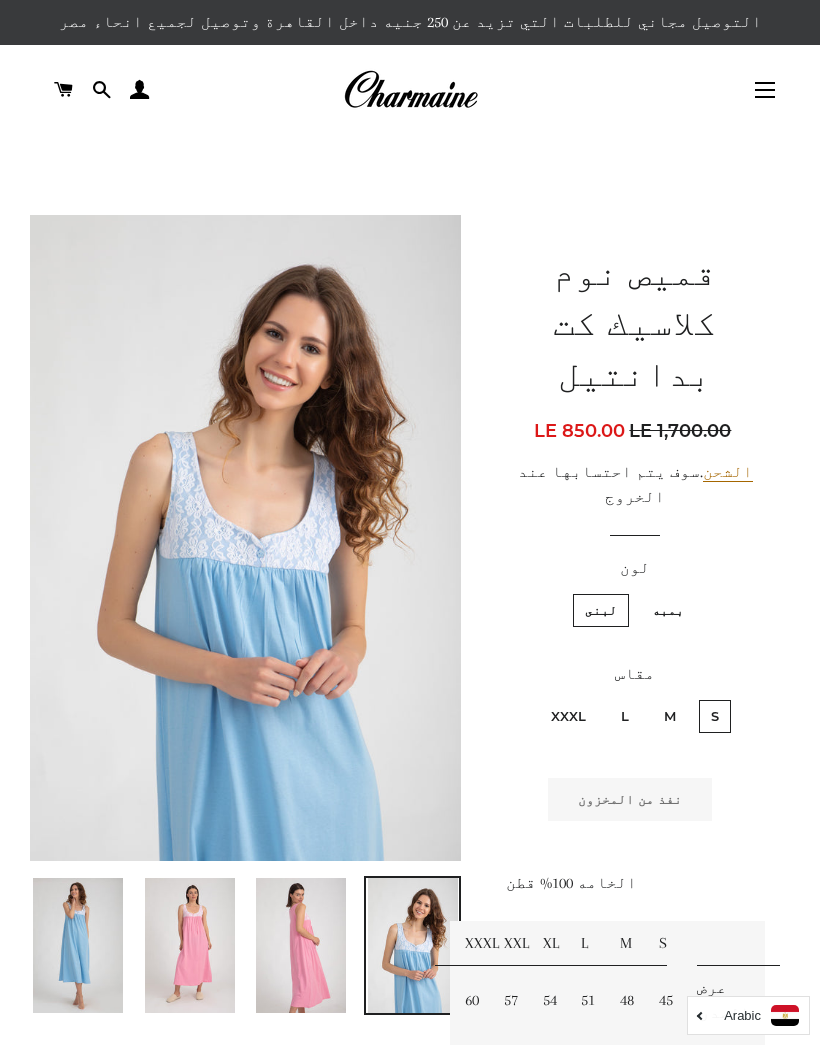 click on "XXXL" at bounding box center [568, 716] 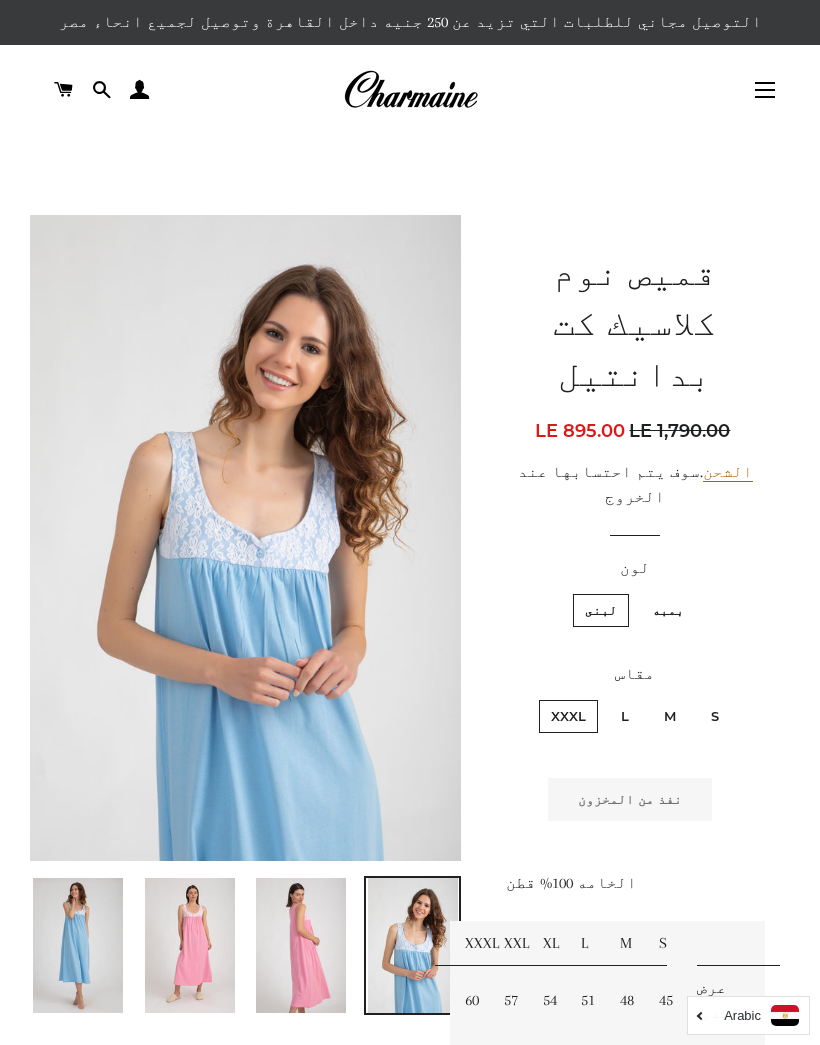 click on "بمبه" at bounding box center [668, 610] 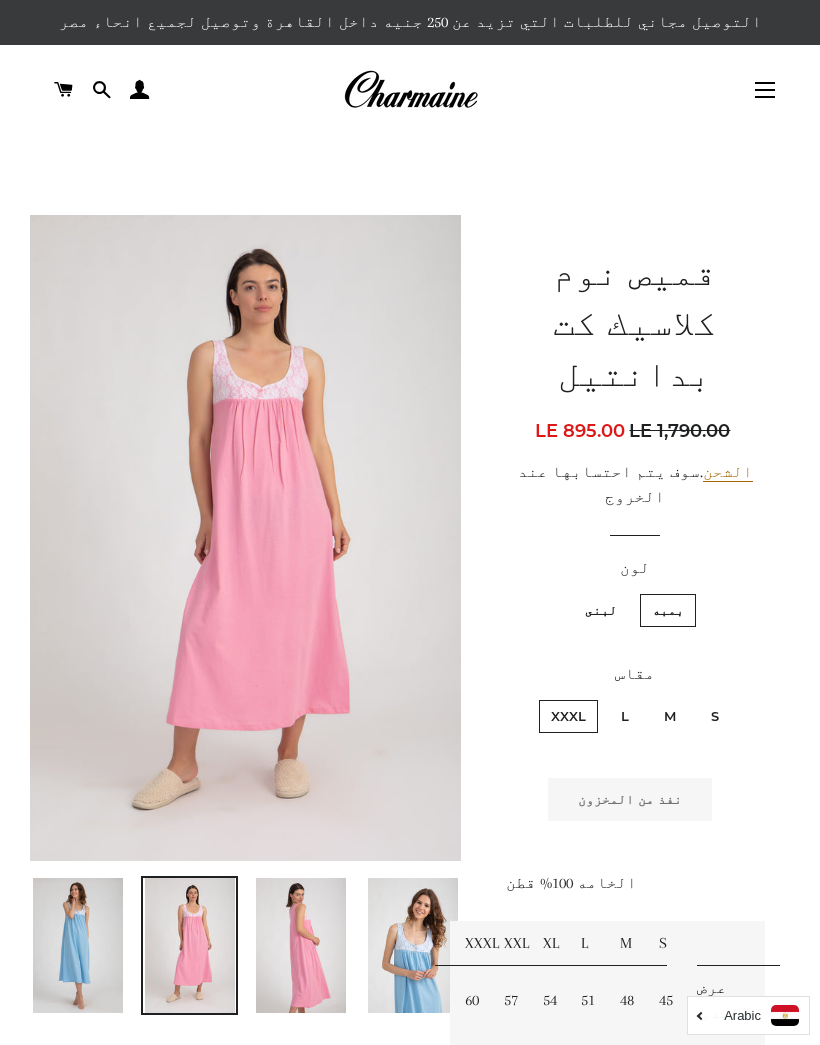 click on "S" at bounding box center [715, 716] 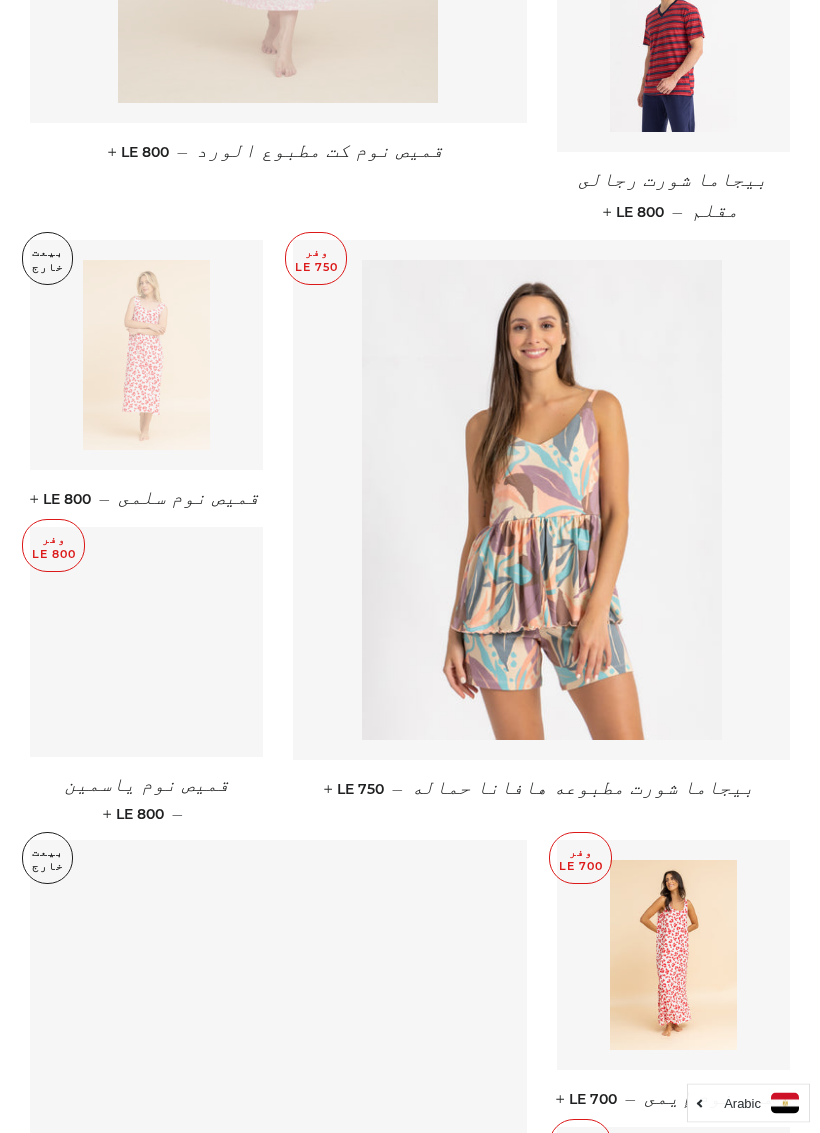 scroll, scrollTop: 1151, scrollLeft: 0, axis: vertical 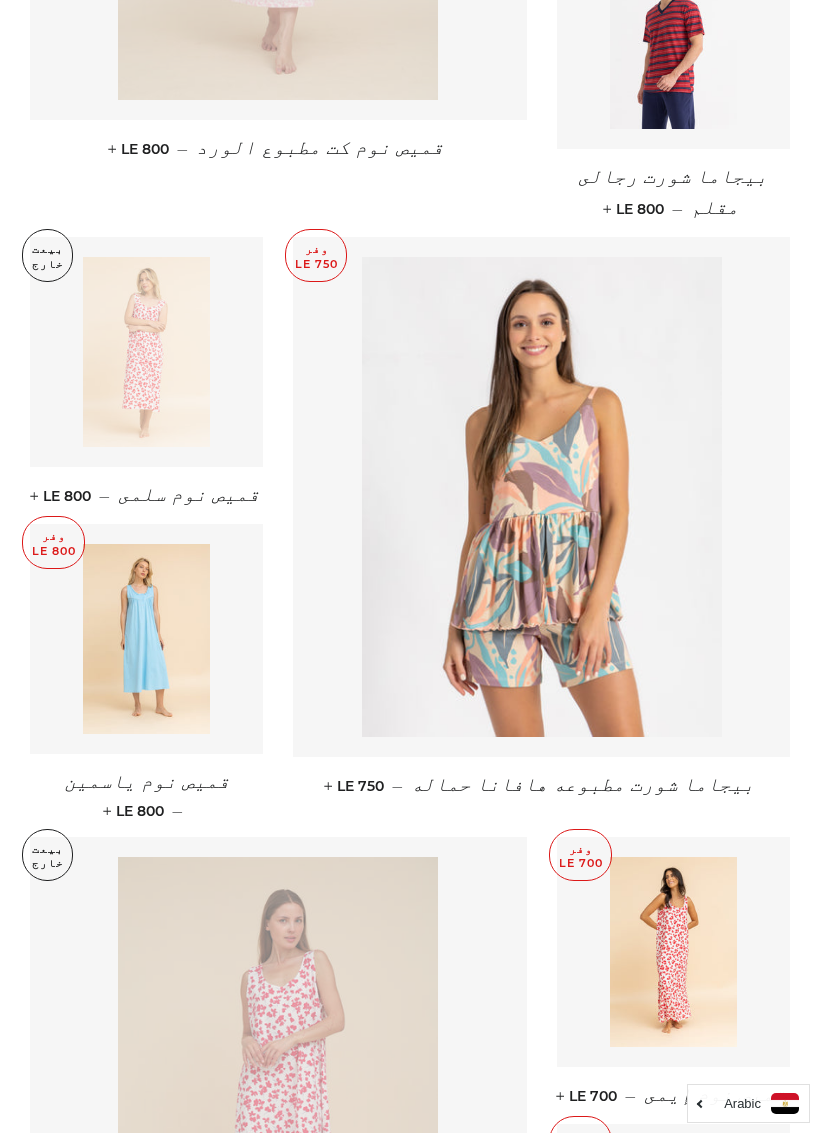 click at bounding box center (146, 639) 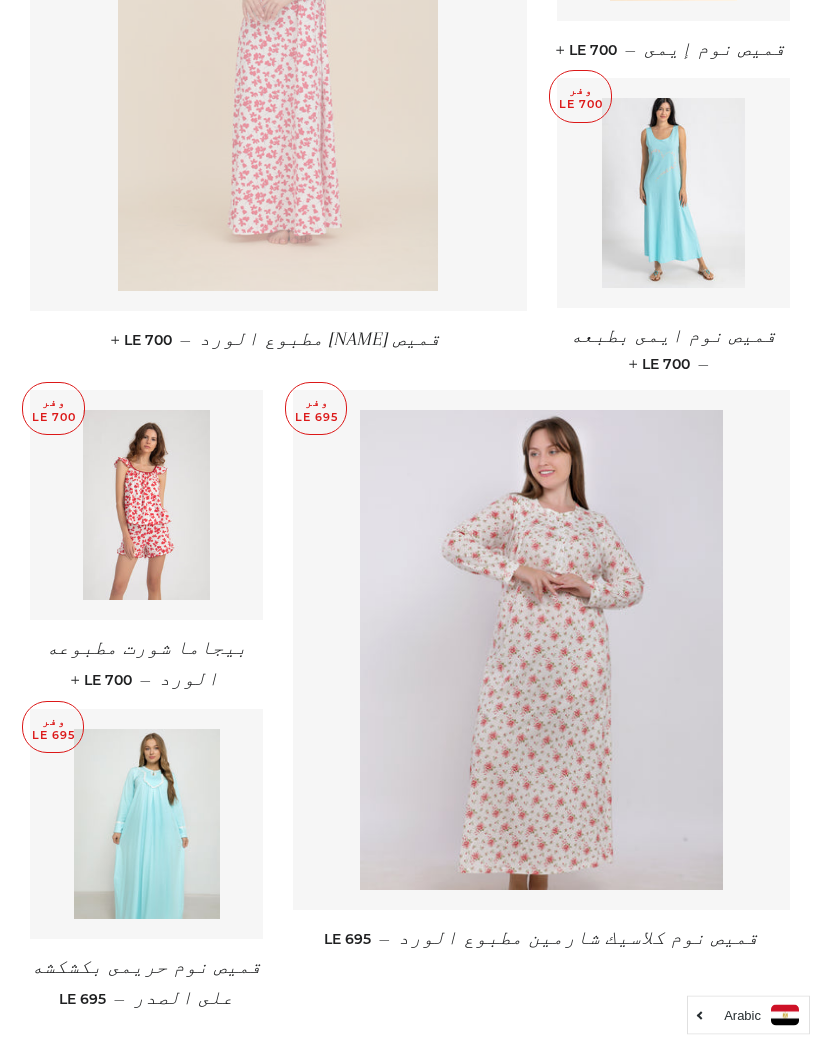scroll, scrollTop: 2197, scrollLeft: 0, axis: vertical 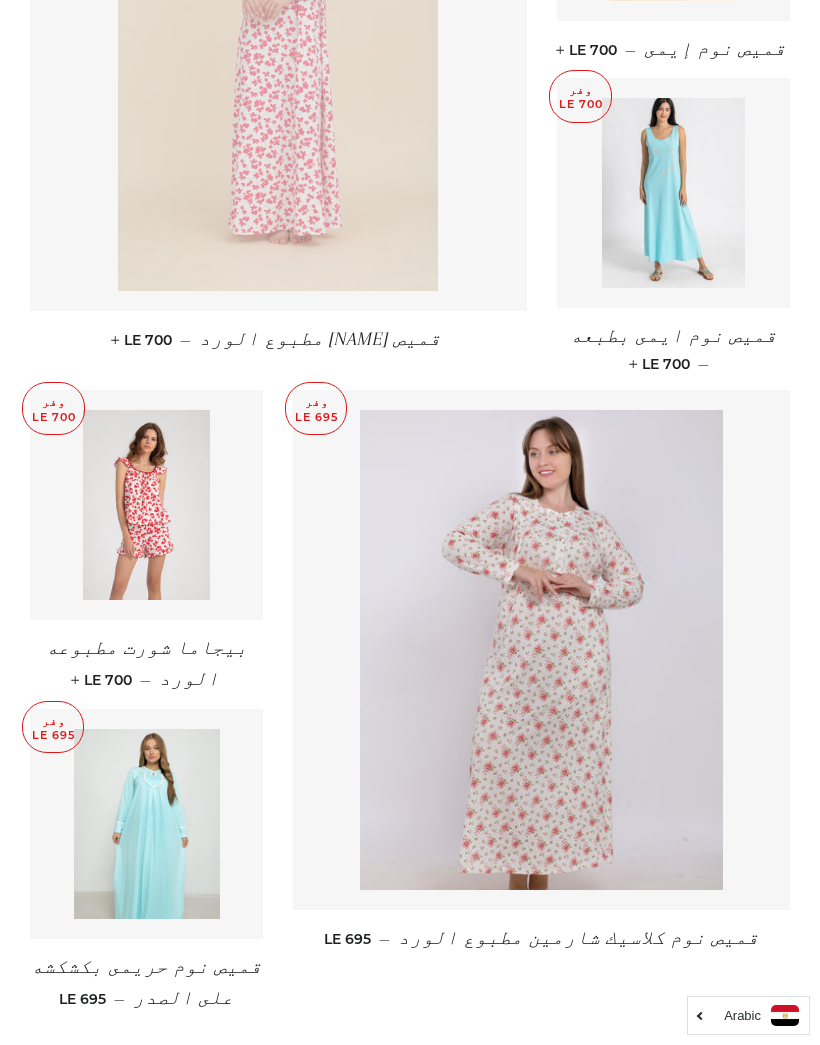 click at bounding box center [673, 193] 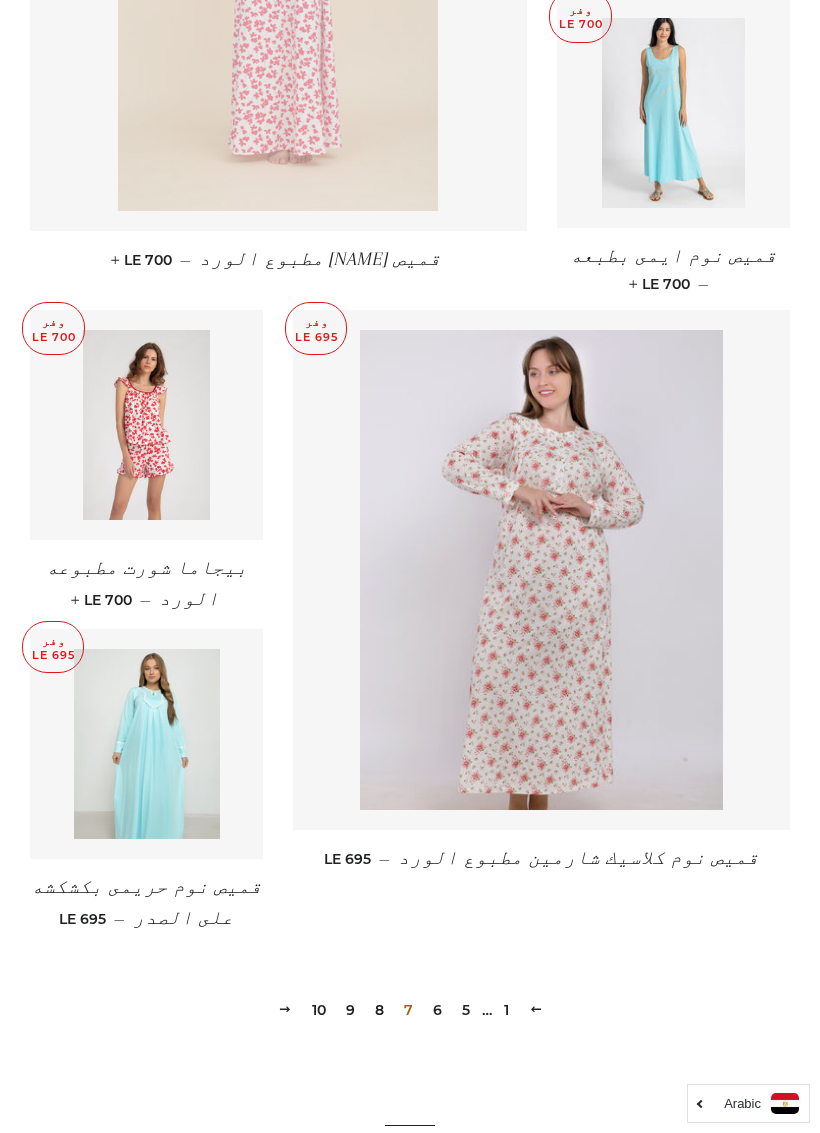 scroll, scrollTop: 2279, scrollLeft: 0, axis: vertical 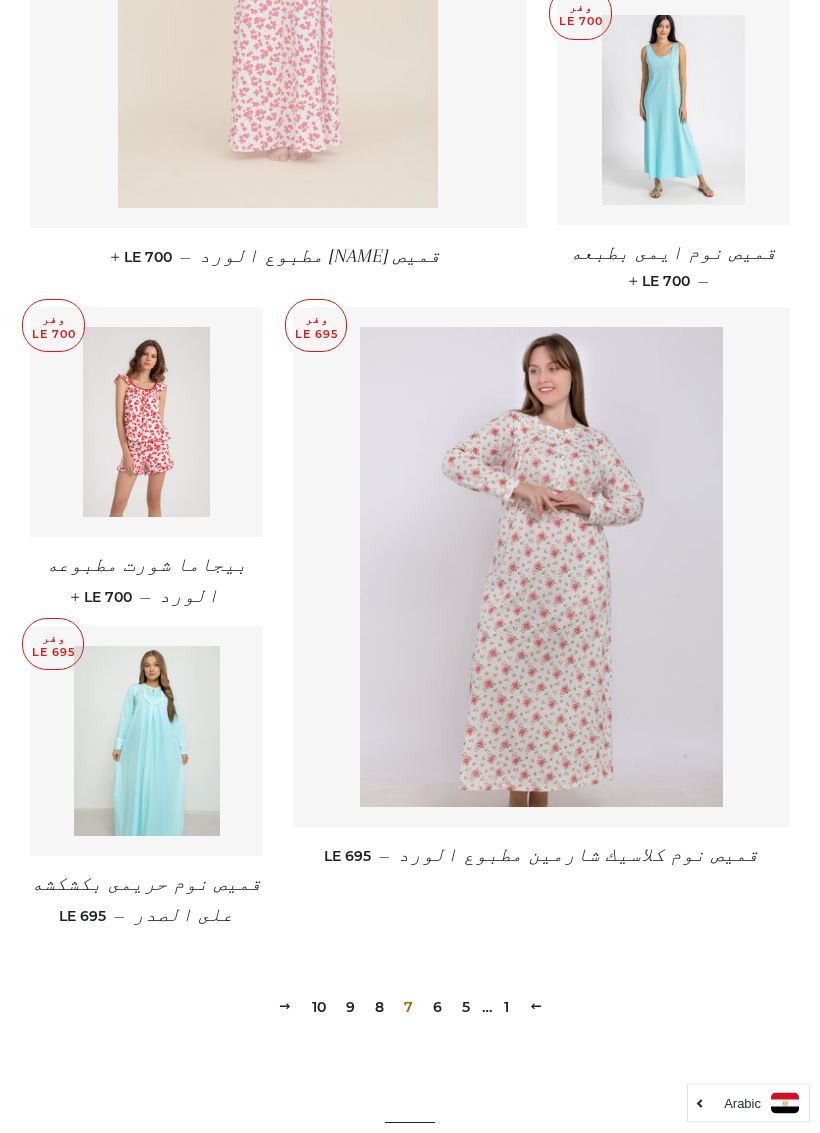 click on "8" at bounding box center [379, 1008] 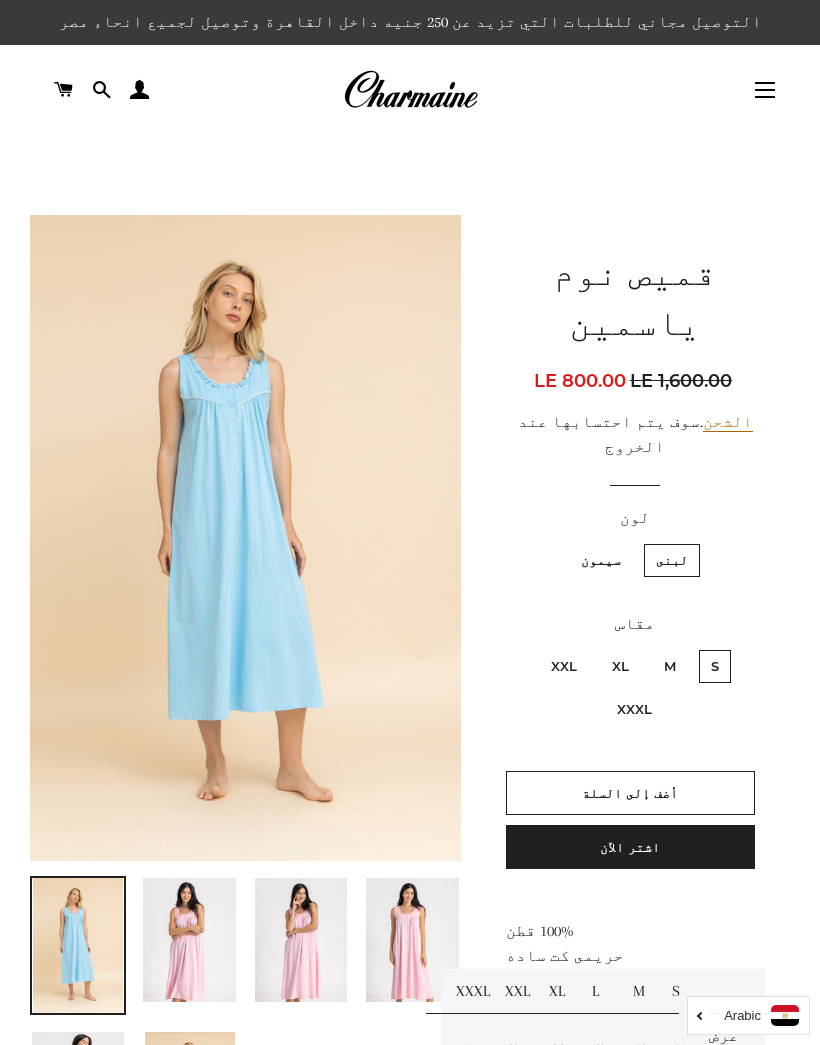 scroll, scrollTop: 0, scrollLeft: 0, axis: both 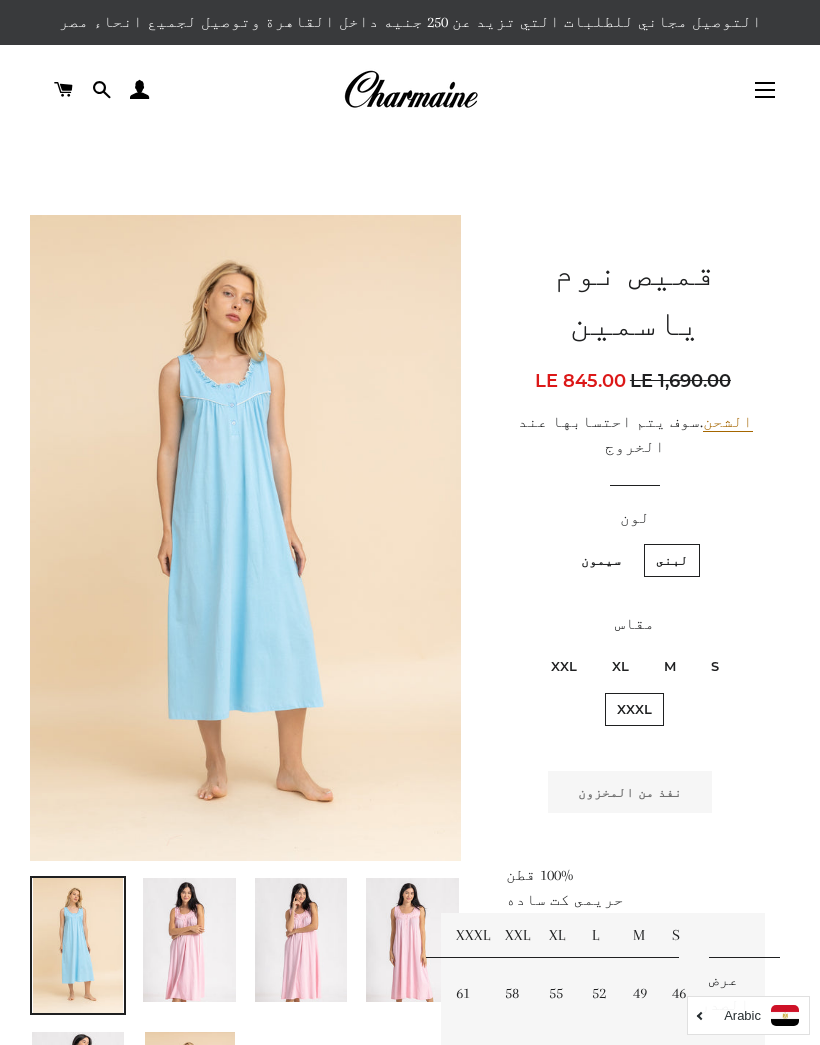 click on "XXL" at bounding box center [564, 666] 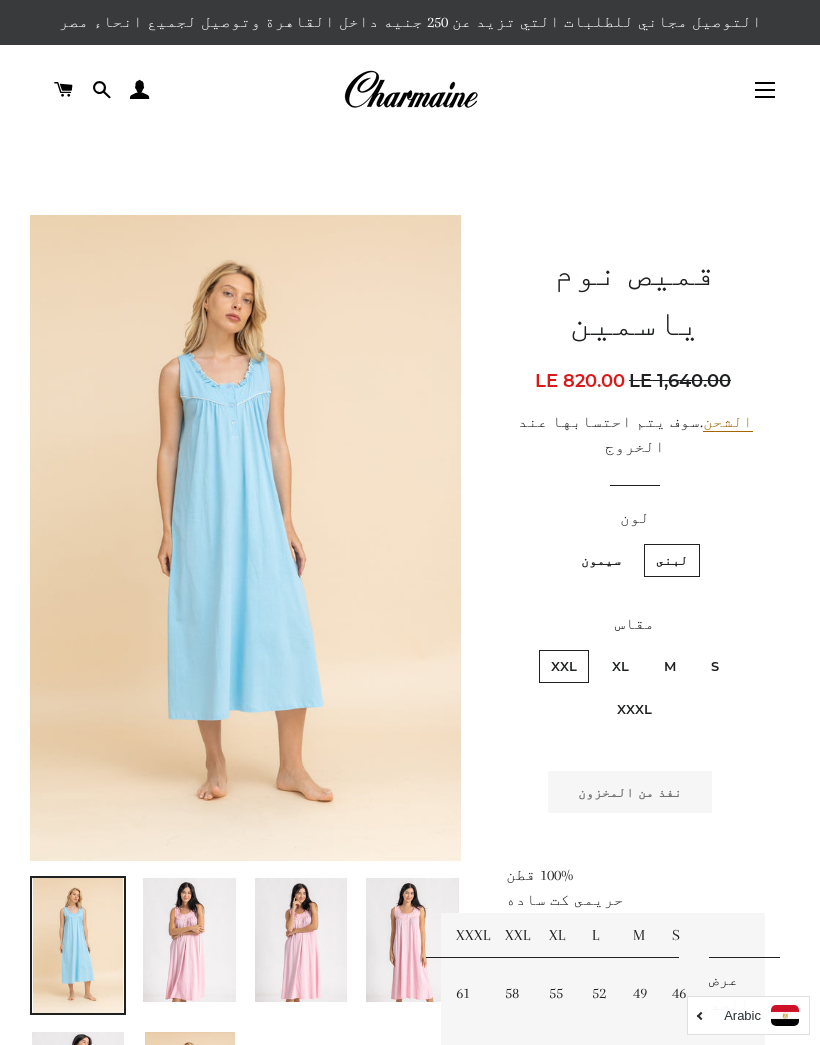 click on "XL" at bounding box center [620, 666] 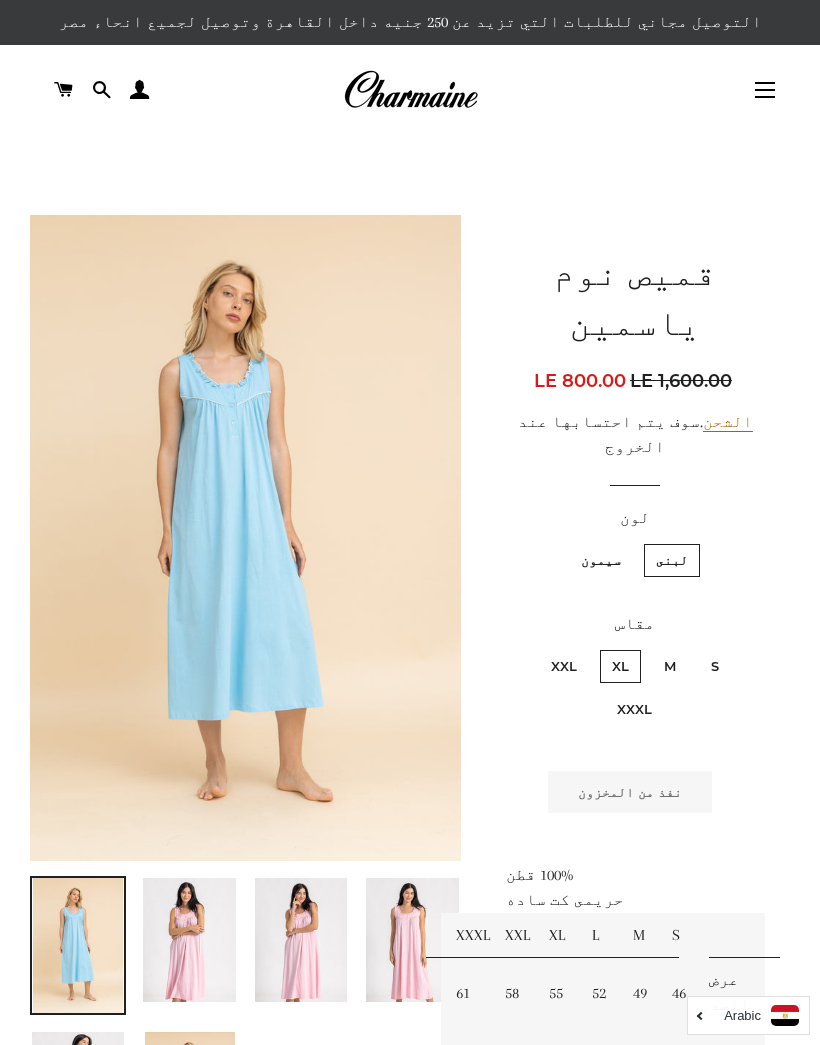 click on "M" at bounding box center (670, 666) 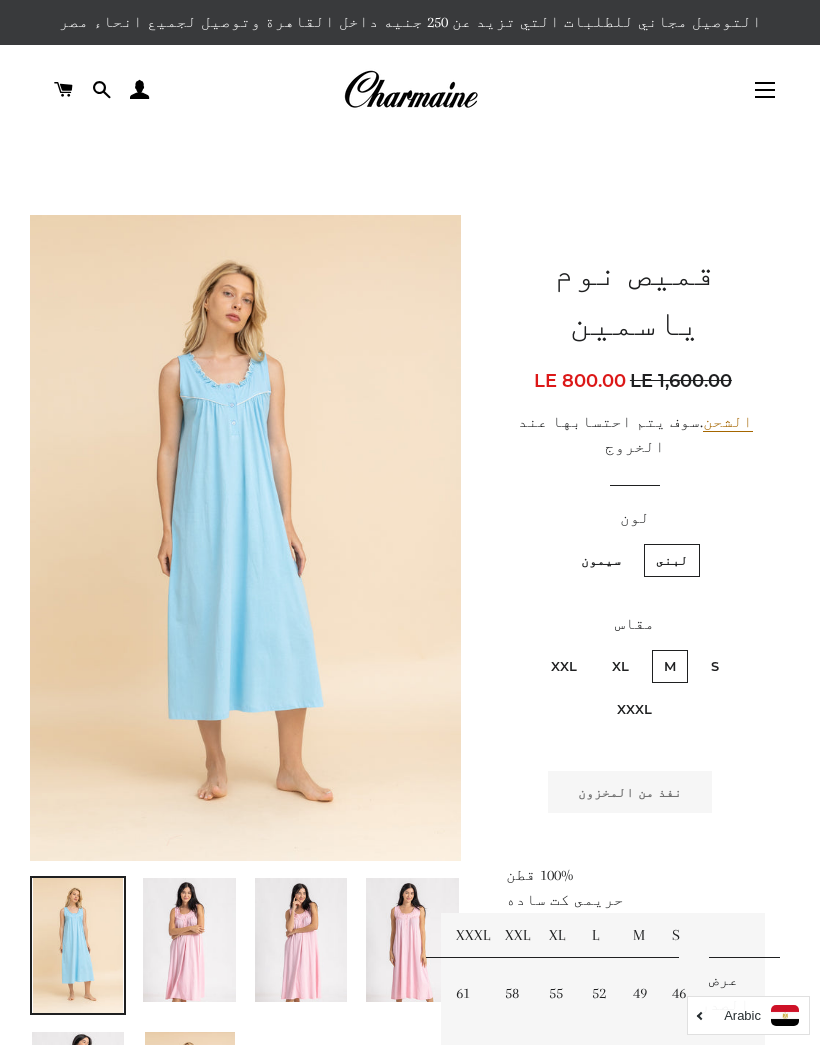 click on "S" at bounding box center [715, 666] 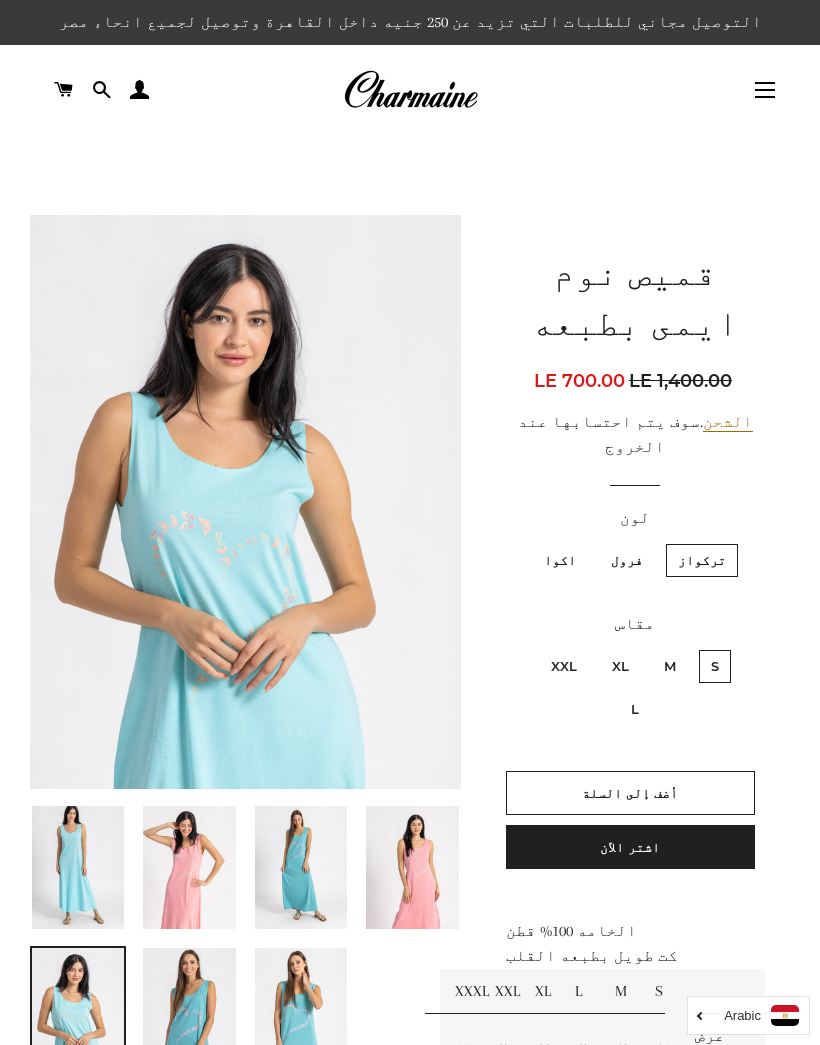 scroll, scrollTop: 0, scrollLeft: 0, axis: both 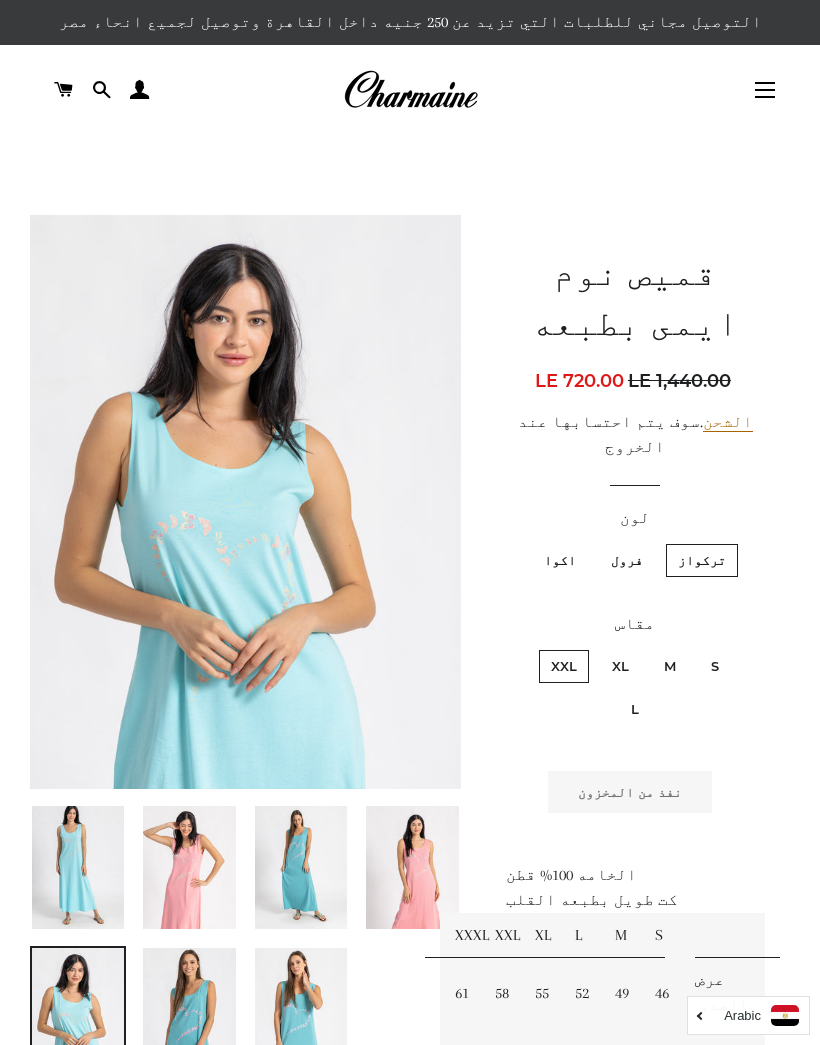 click on "M" at bounding box center (670, 666) 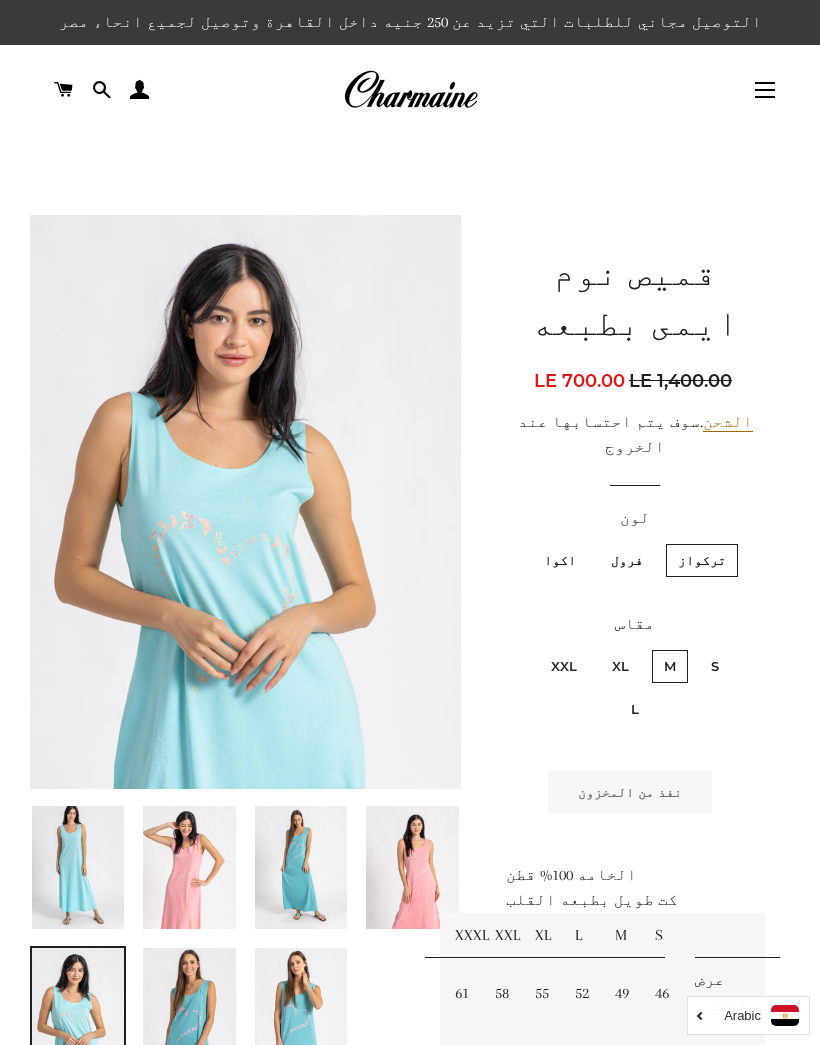 click on "XL" at bounding box center [620, 666] 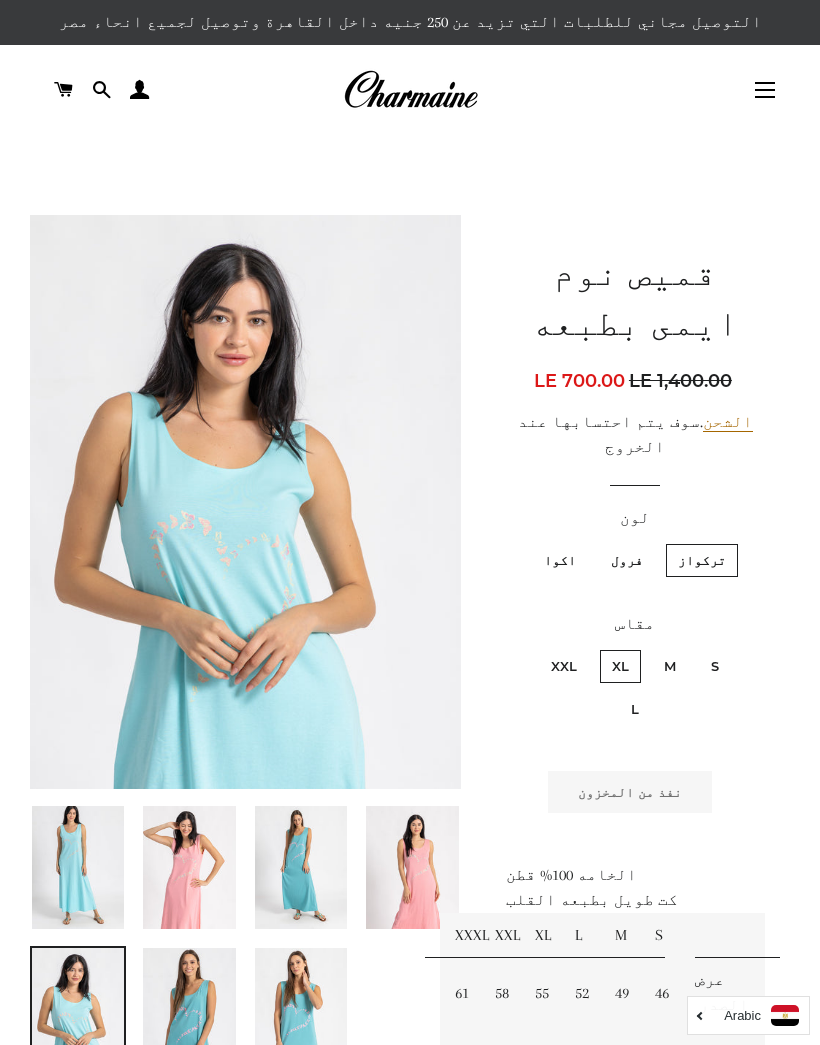 click on "L" at bounding box center [635, 709] 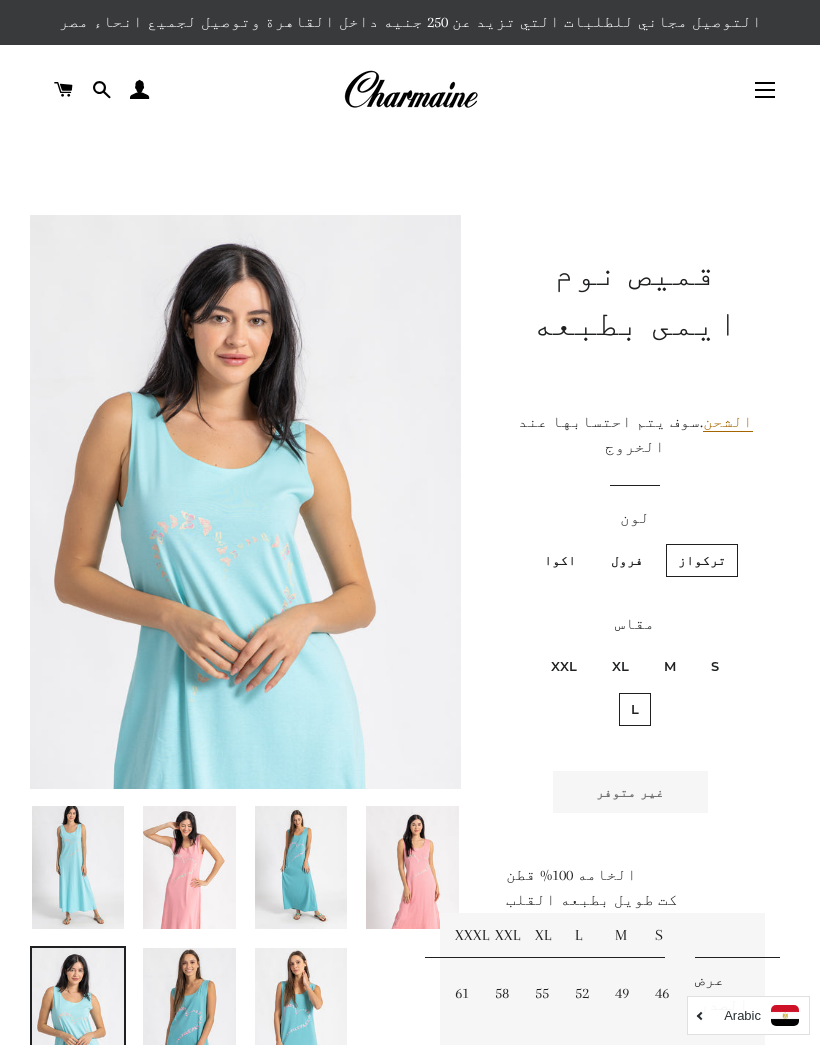 click on "S" at bounding box center [715, 666] 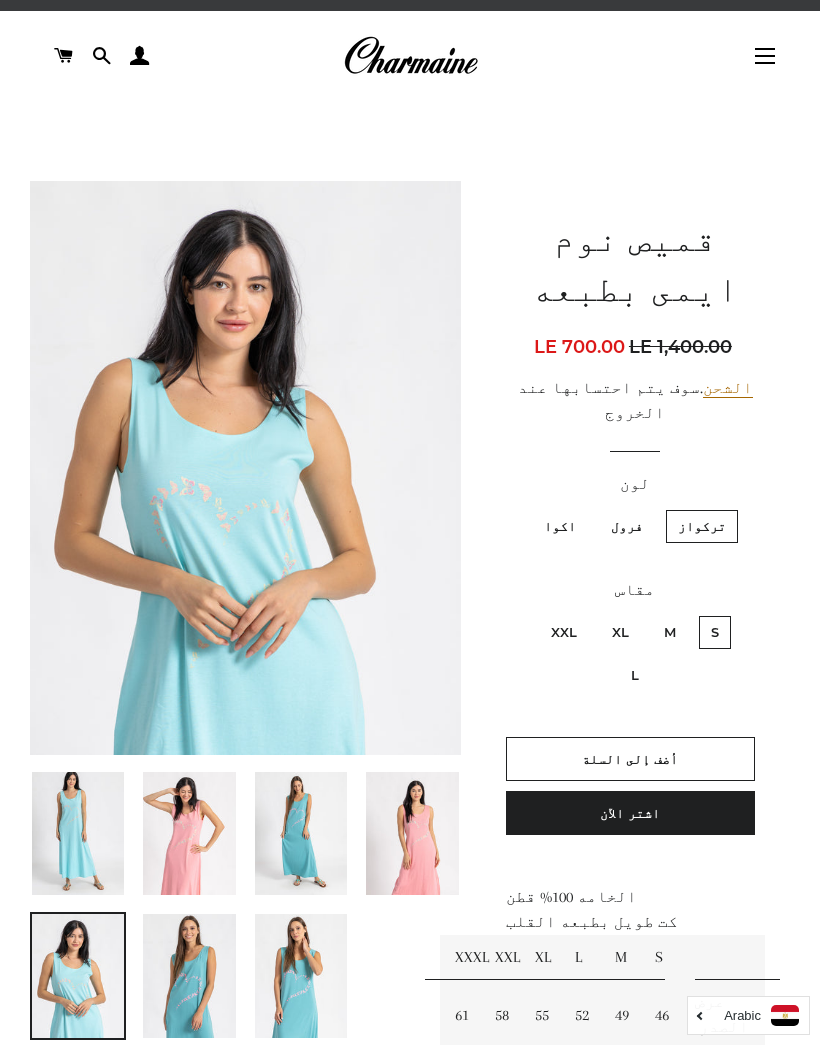 scroll, scrollTop: 33, scrollLeft: 0, axis: vertical 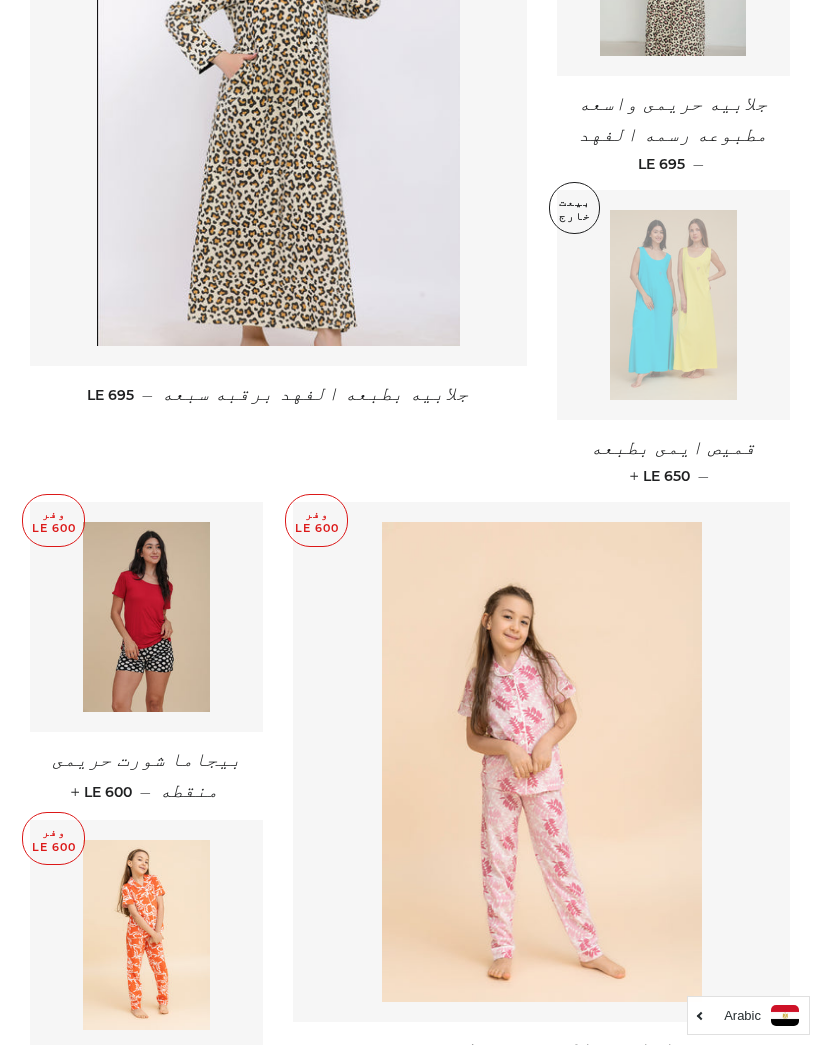 click at bounding box center [673, 305] 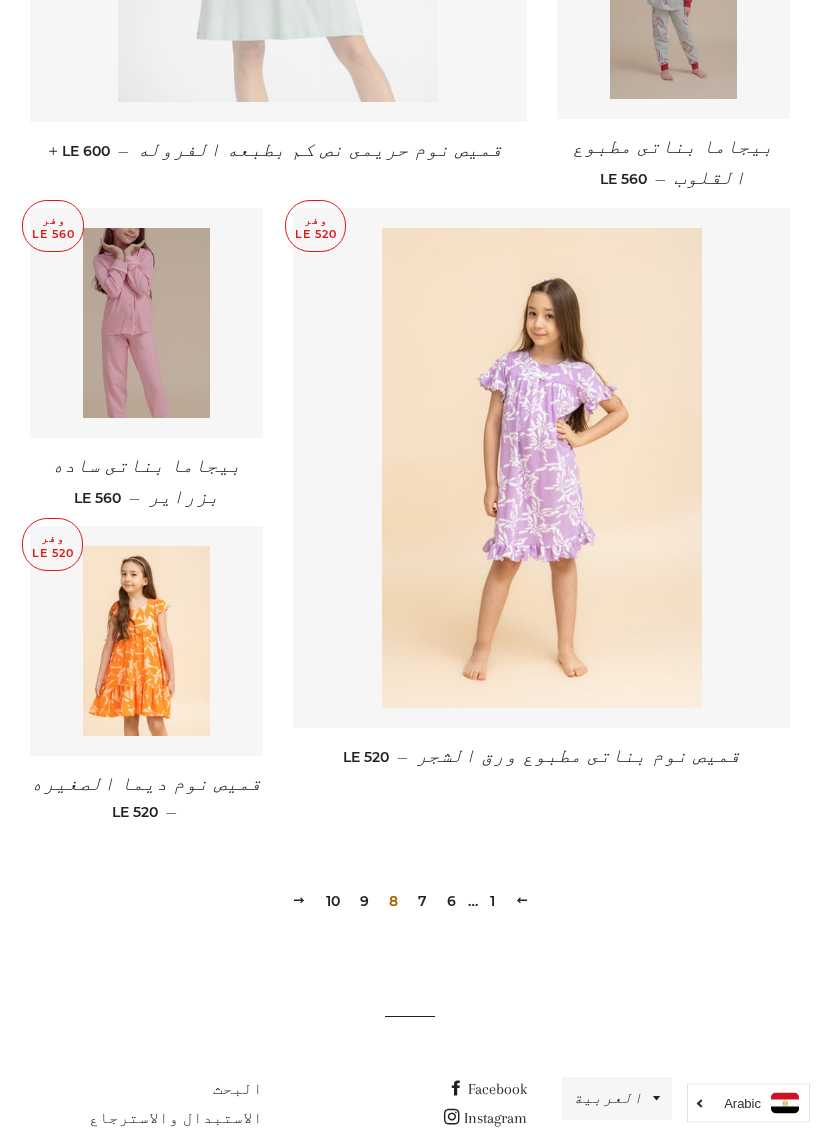 scroll, scrollTop: 2442, scrollLeft: 0, axis: vertical 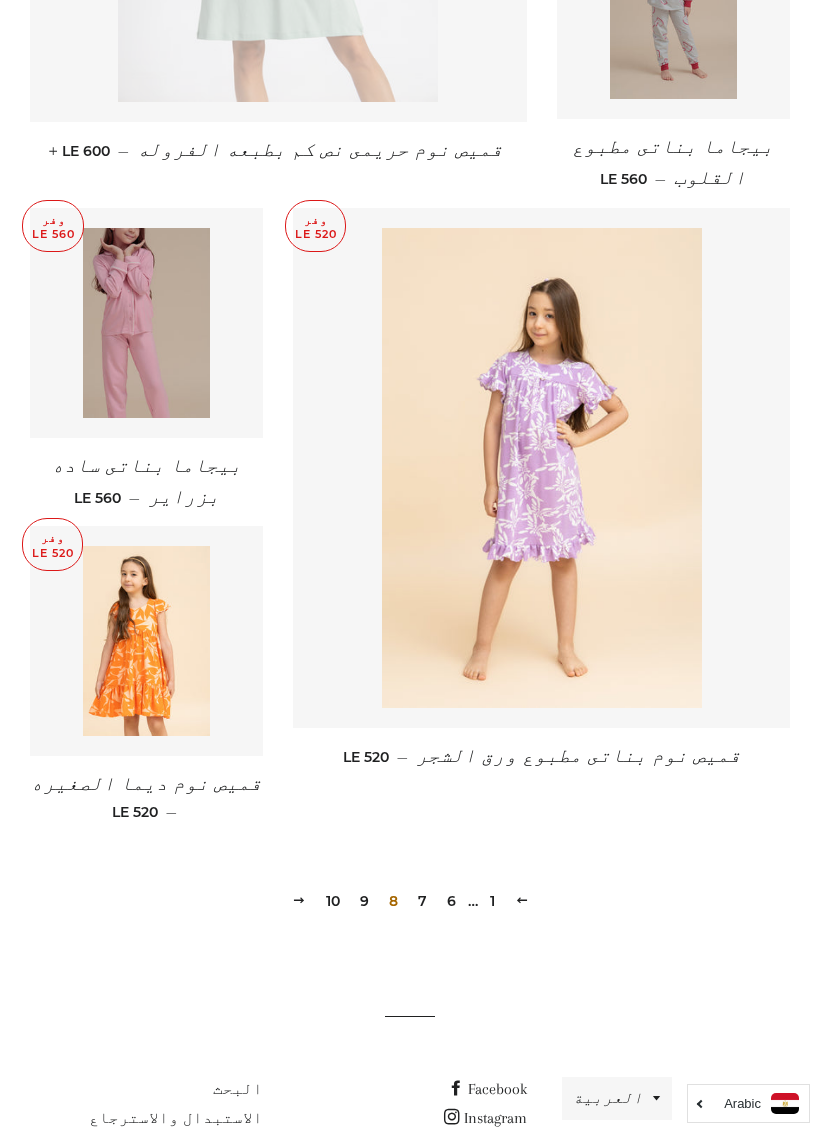 click on "9" at bounding box center [364, 901] 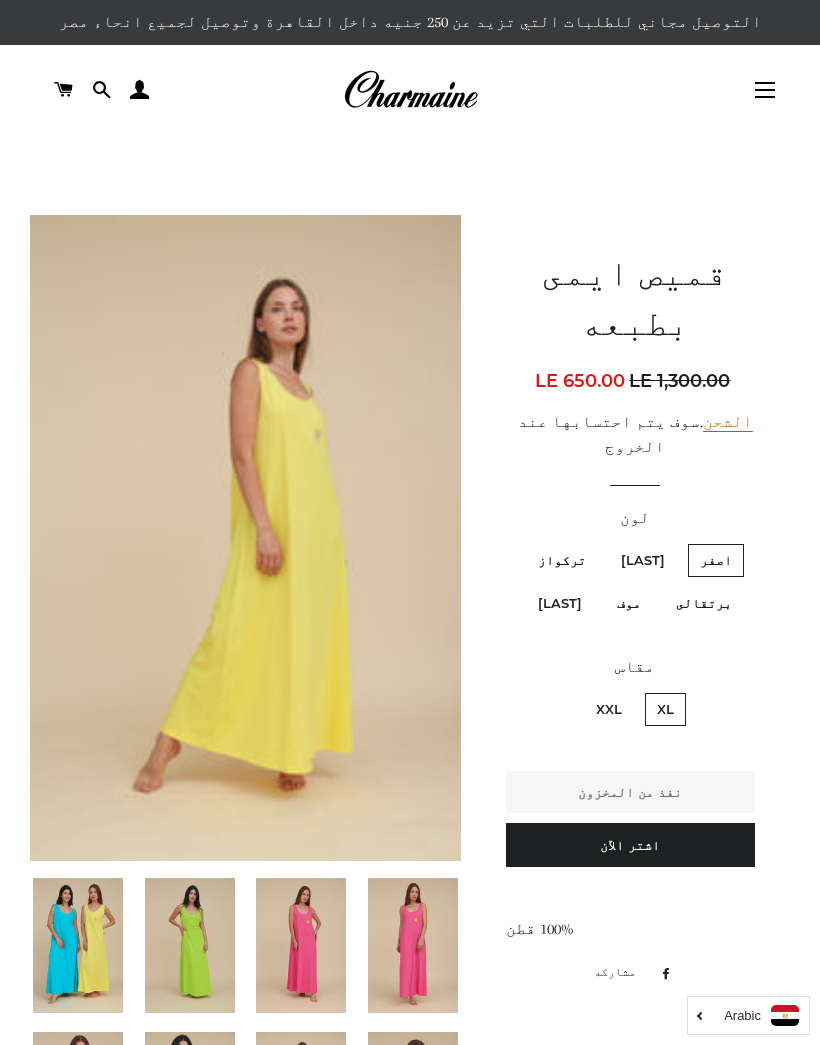 scroll, scrollTop: 0, scrollLeft: 0, axis: both 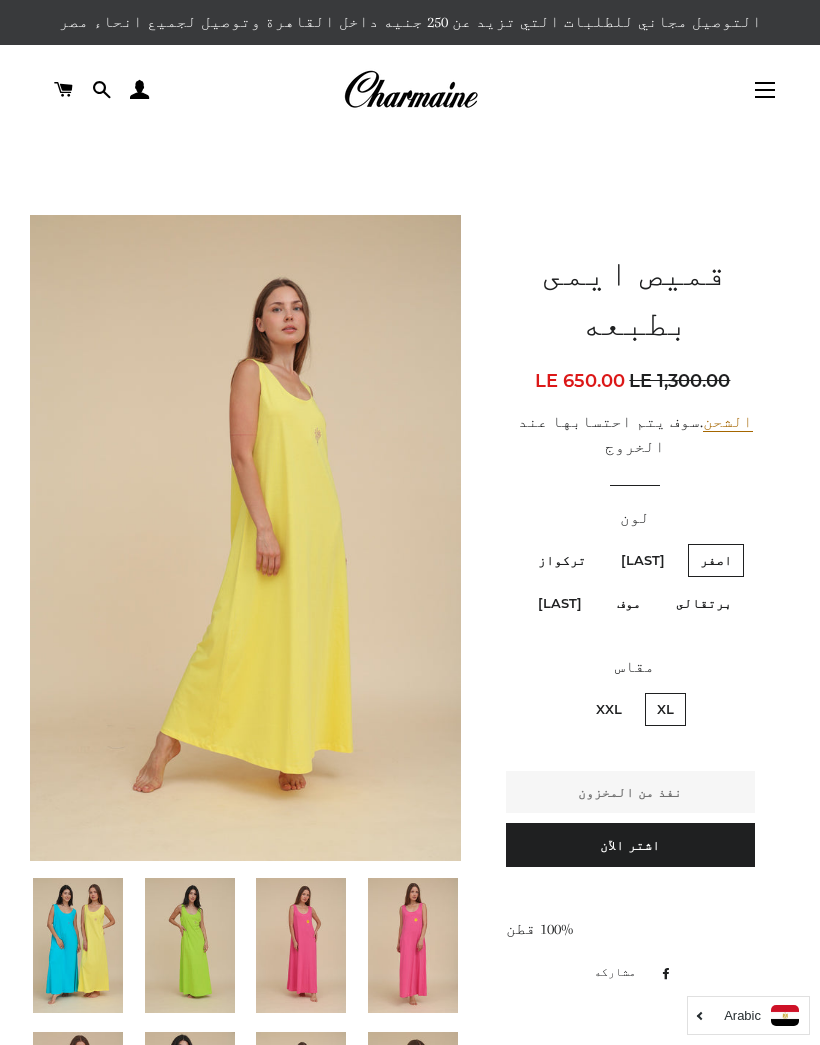 click on "XXL" at bounding box center [609, 709] 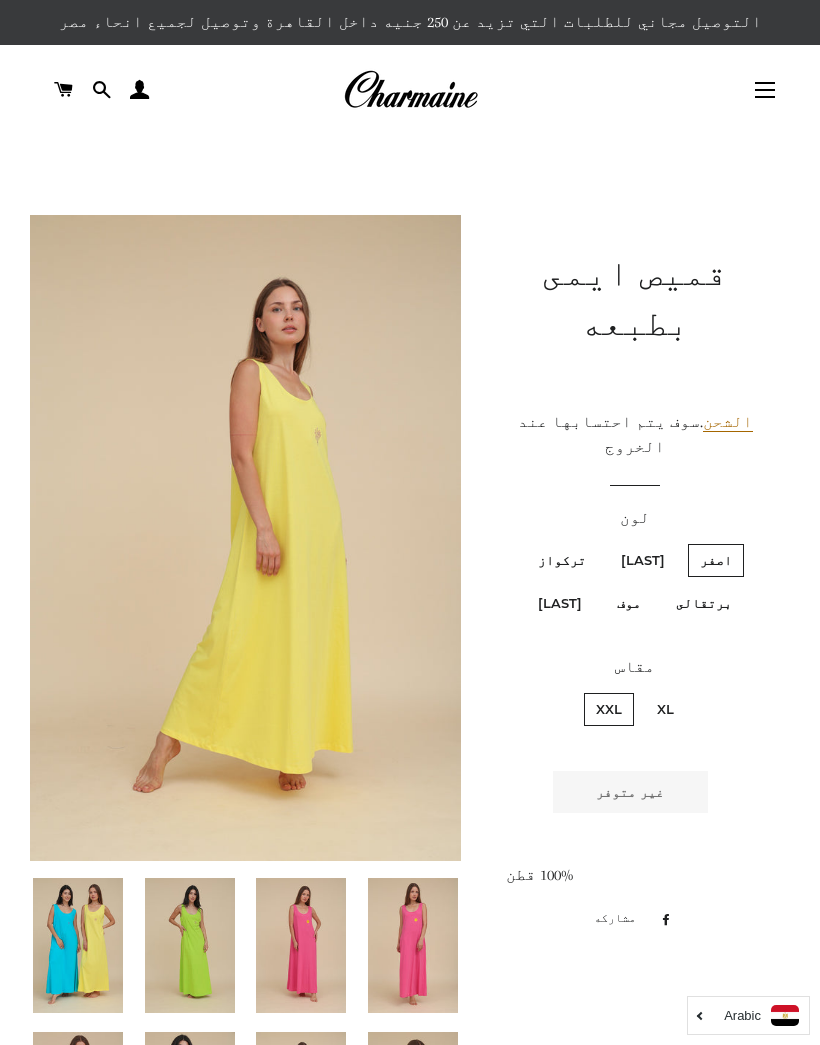 click on "ليمونى" at bounding box center [643, 560] 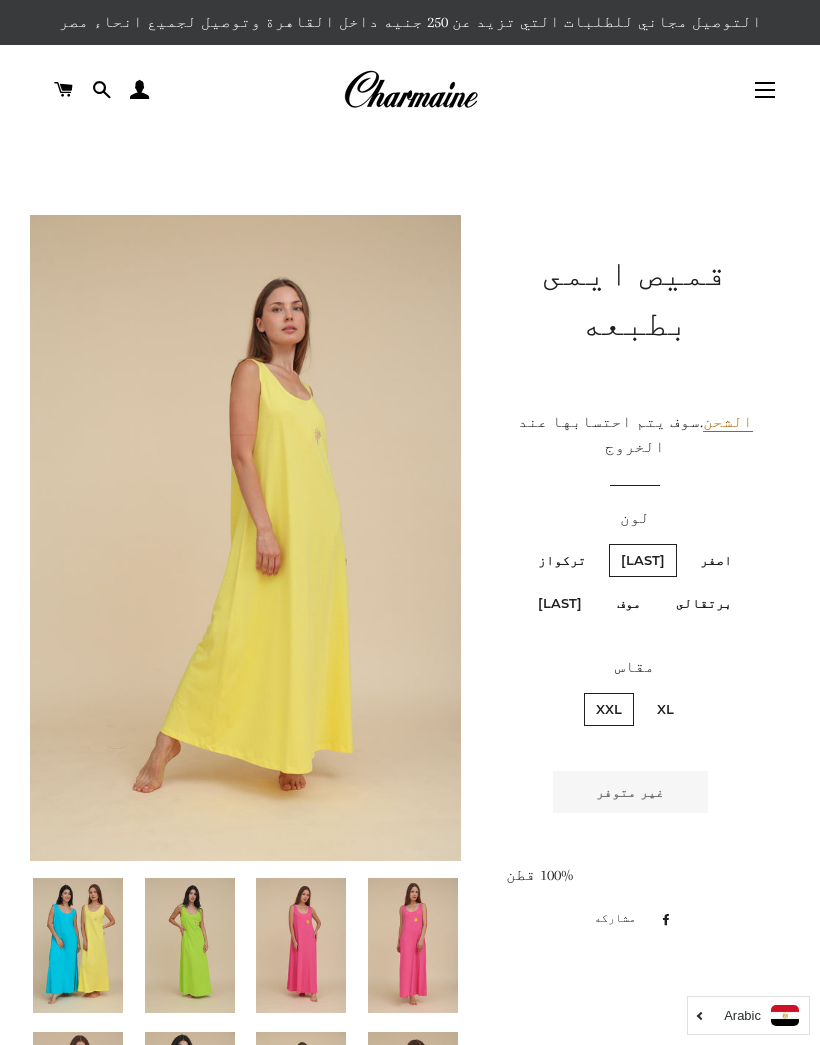 click on "تركواز" at bounding box center [562, 560] 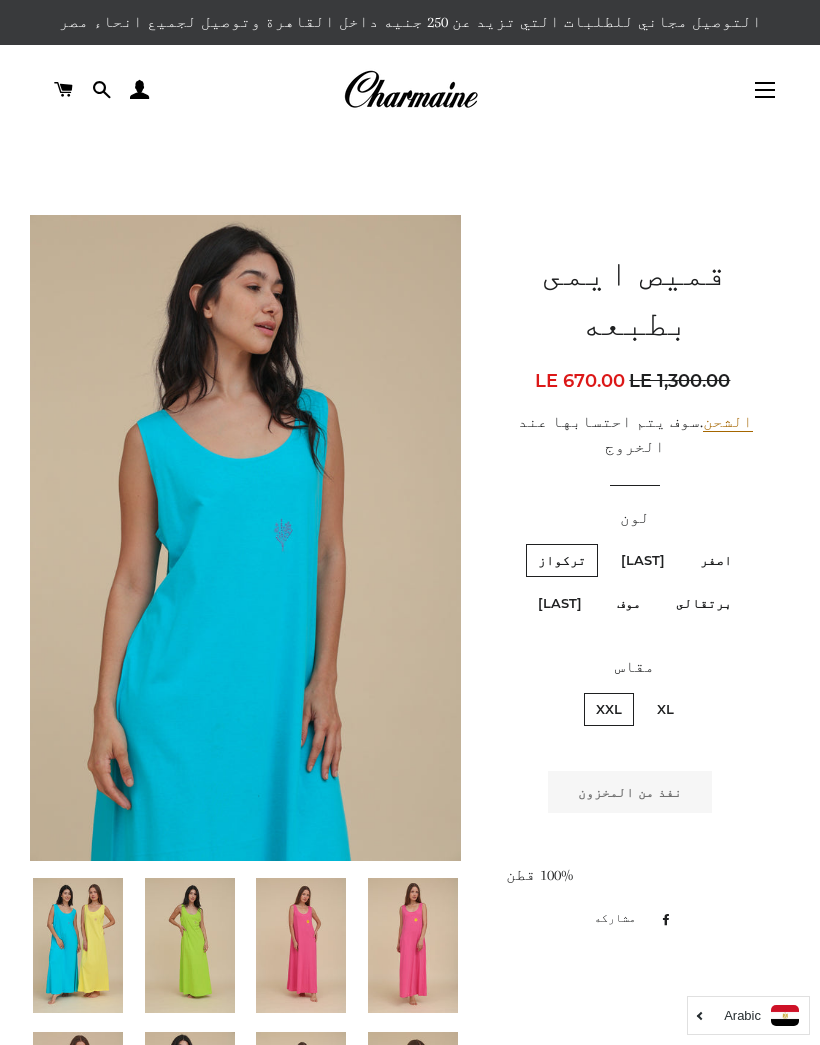 click on "برتقالى" at bounding box center [704, 603] 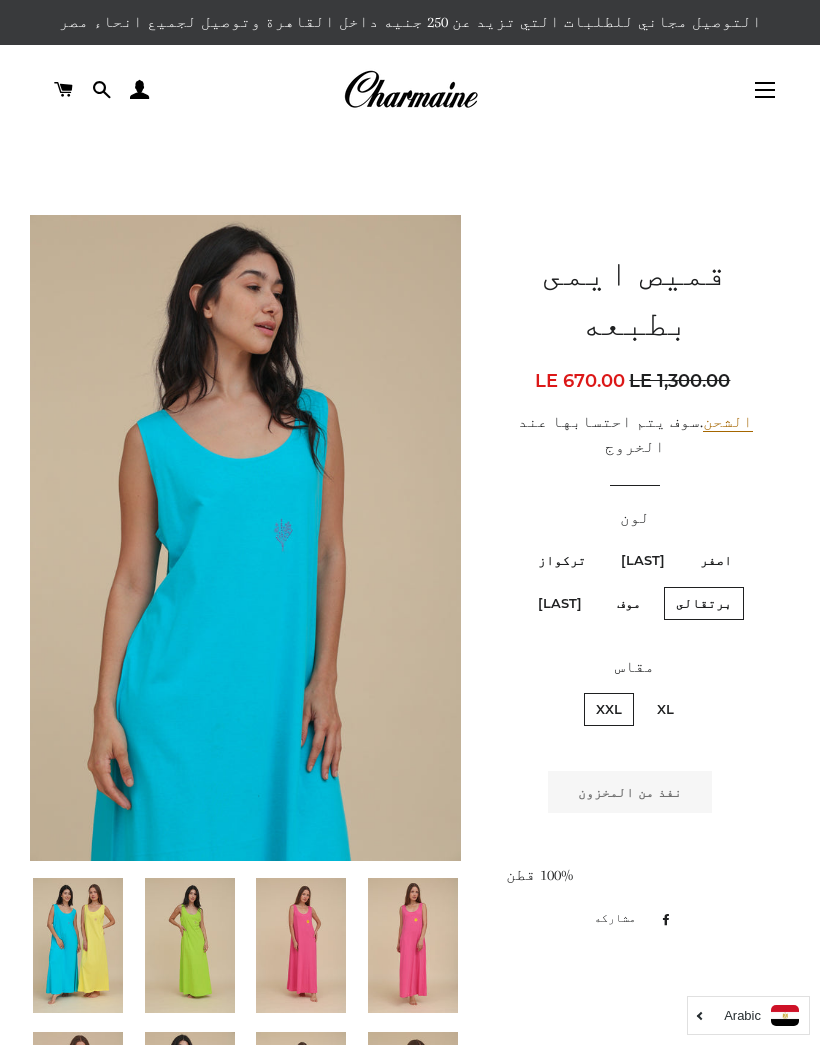 click on "موف" at bounding box center [629, 603] 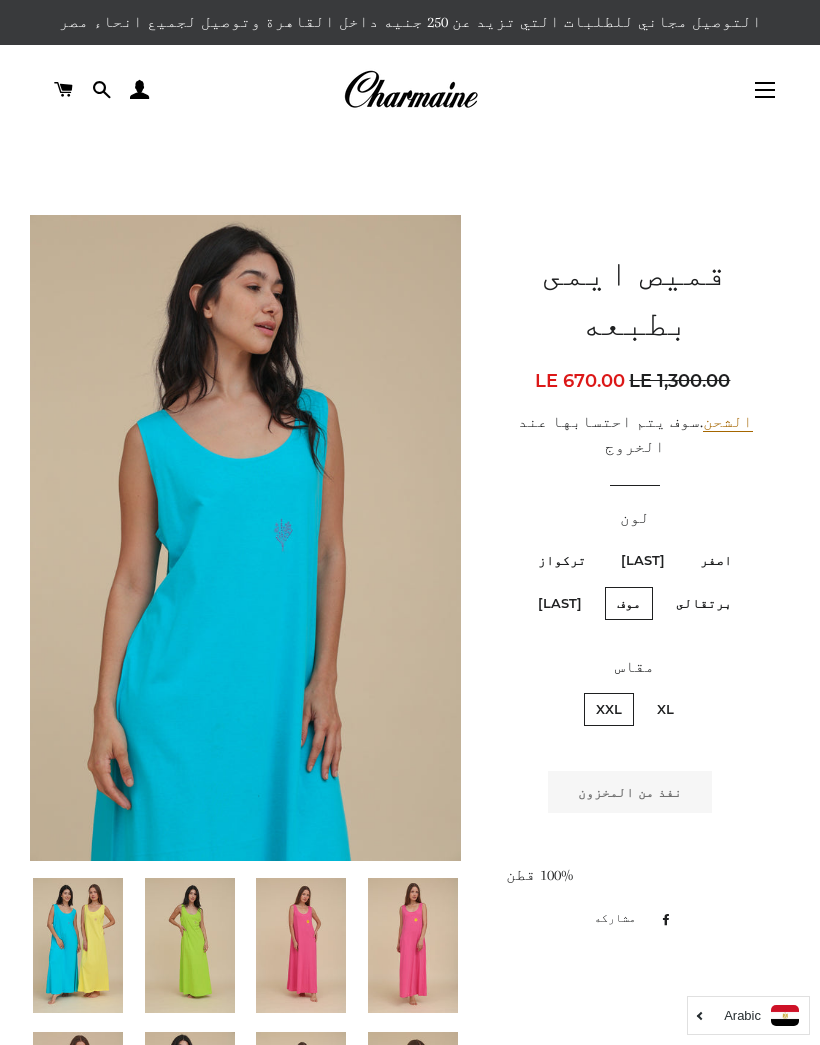 click on "فيروزى" at bounding box center [560, 603] 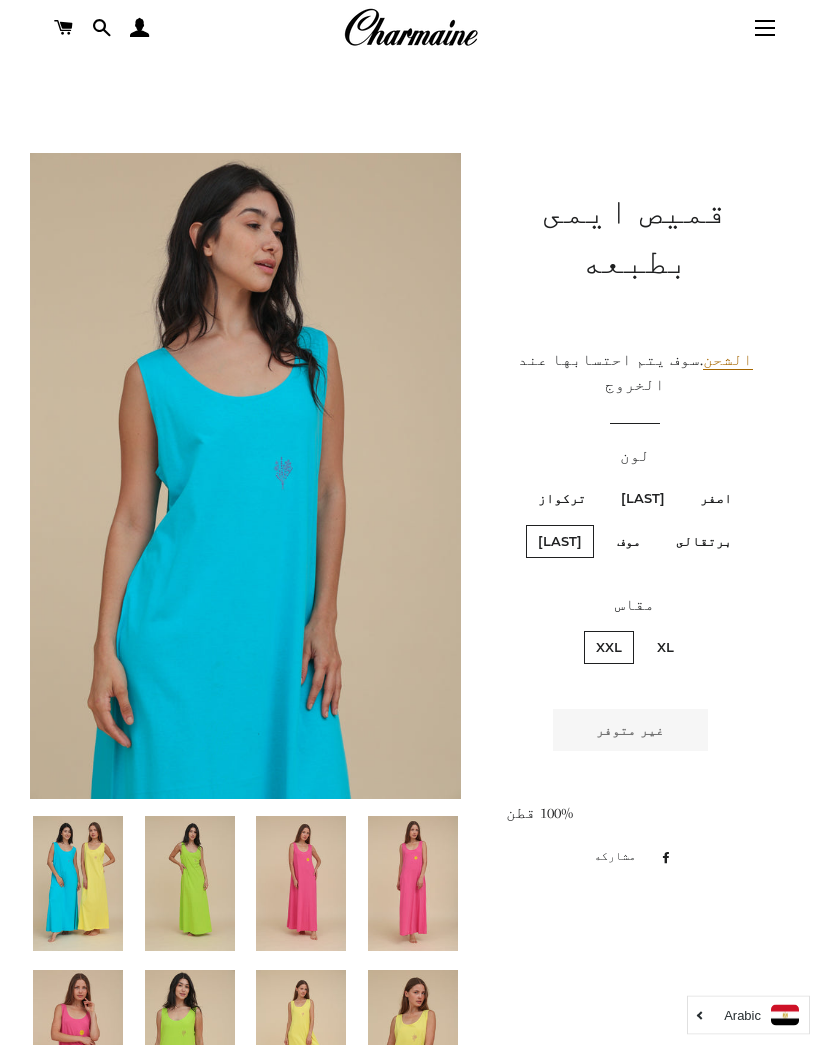 scroll, scrollTop: 59, scrollLeft: 0, axis: vertical 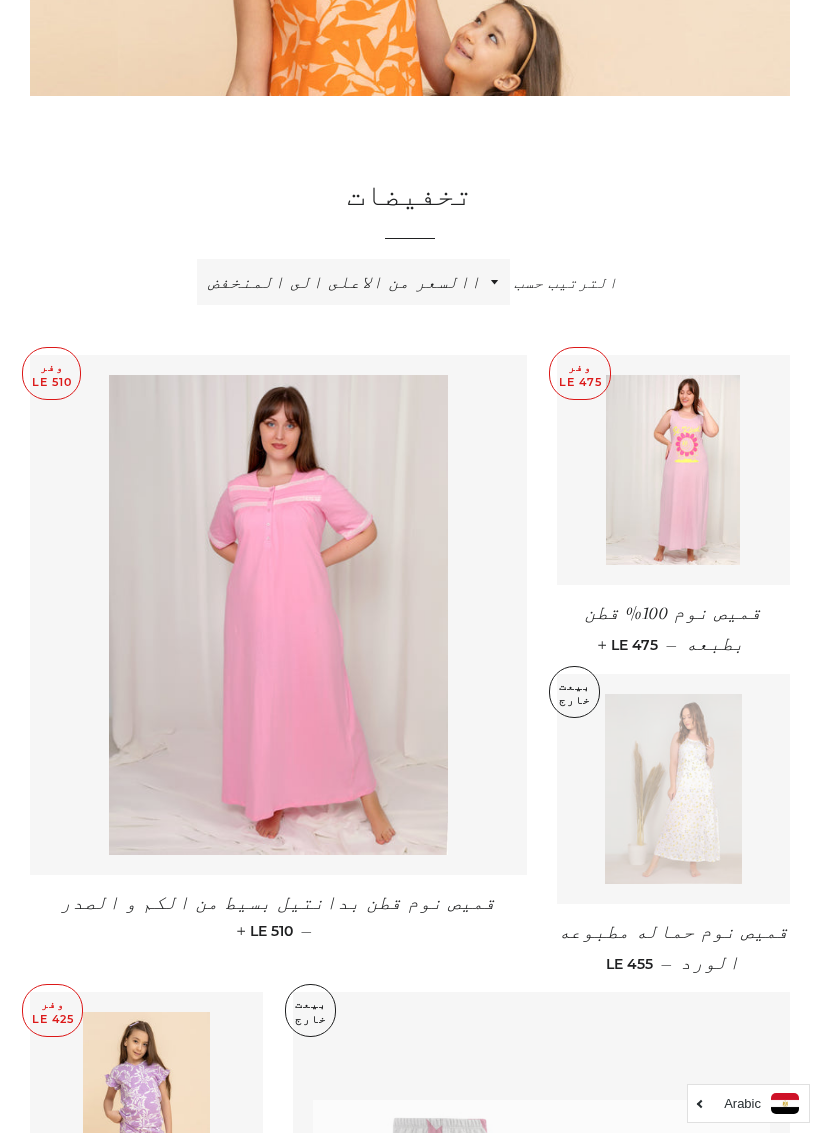 click at bounding box center [673, 470] 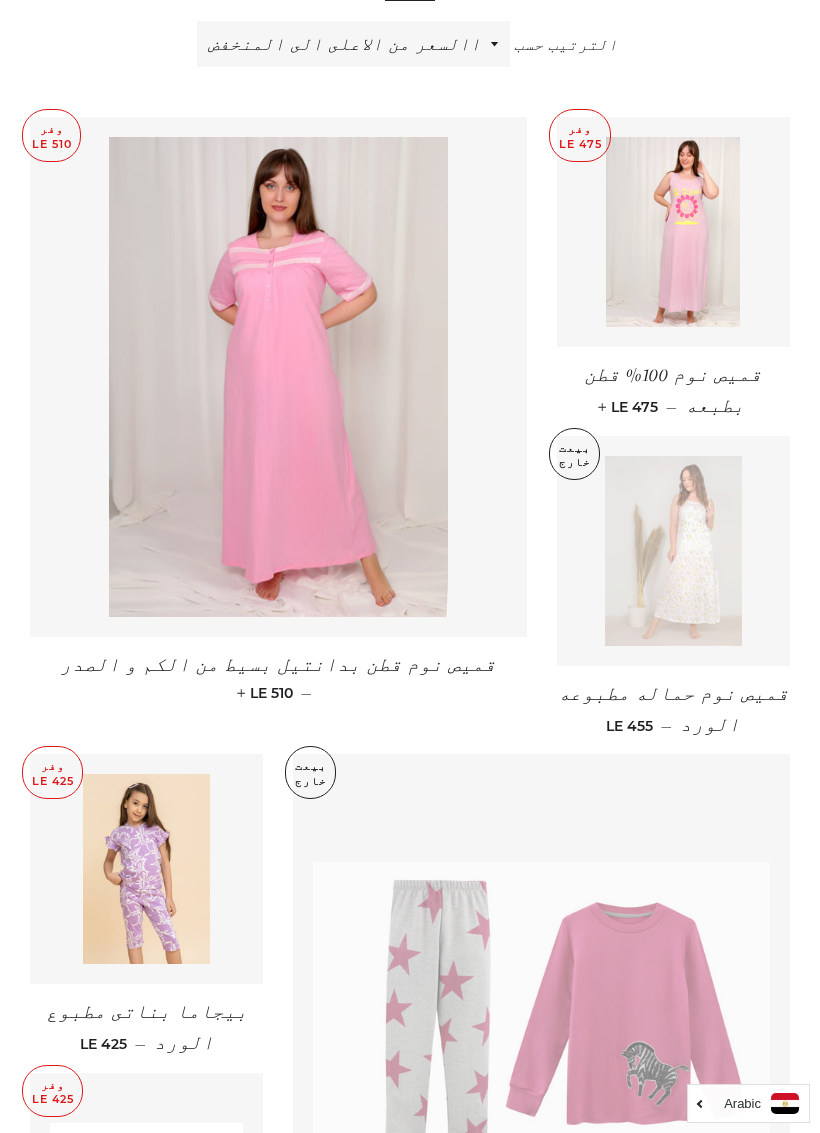 scroll, scrollTop: 649, scrollLeft: 0, axis: vertical 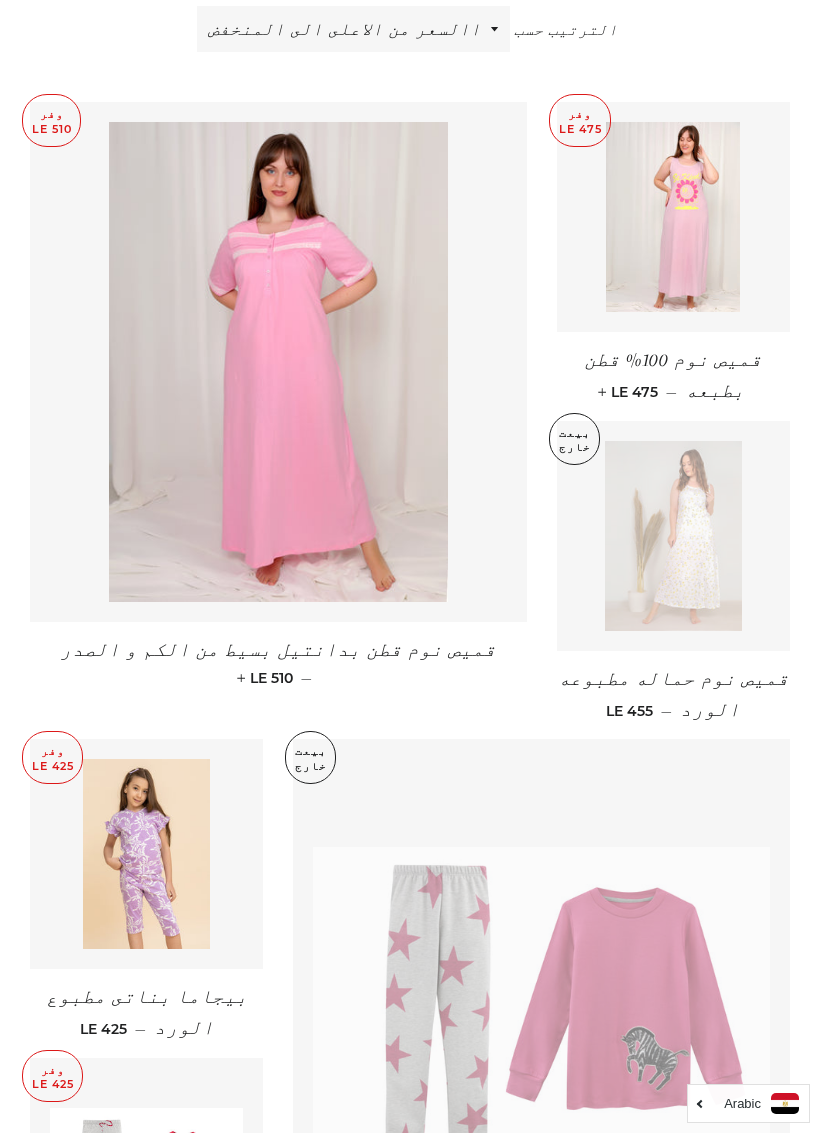 click at bounding box center [278, 362] 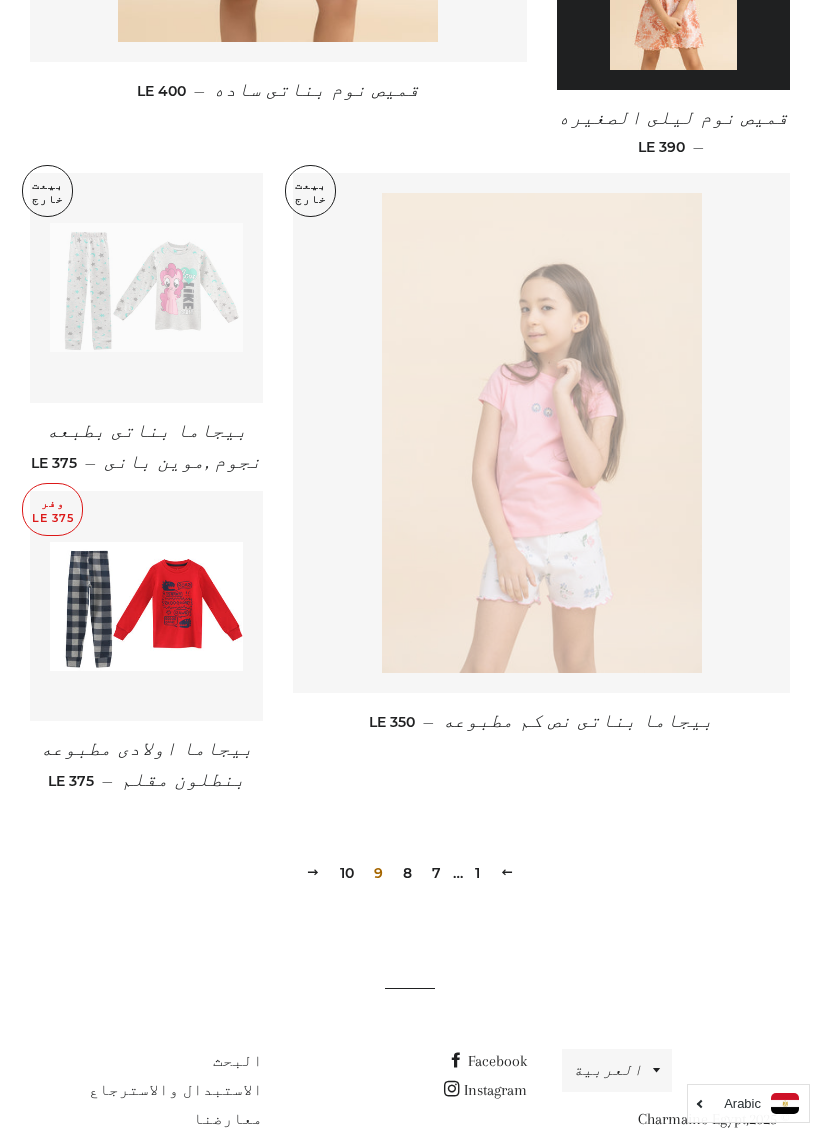 scroll, scrollTop: 2497, scrollLeft: 0, axis: vertical 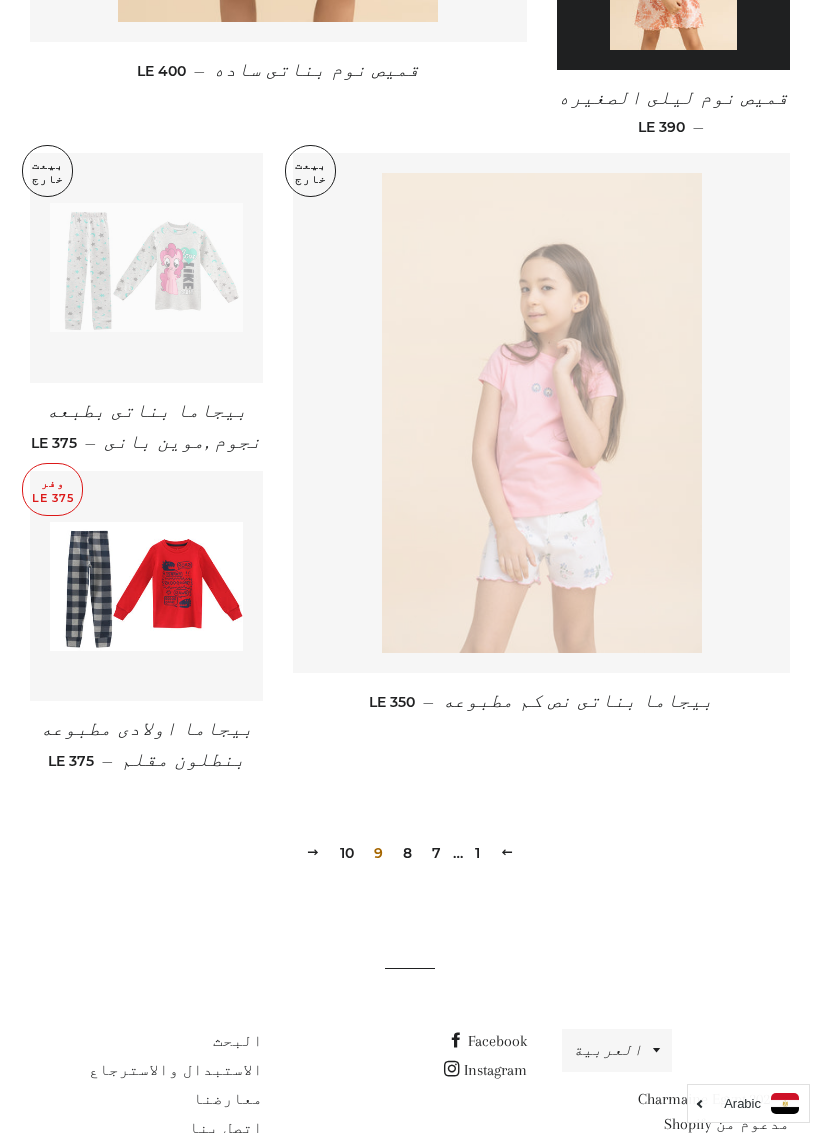 click on "10" at bounding box center (347, 853) 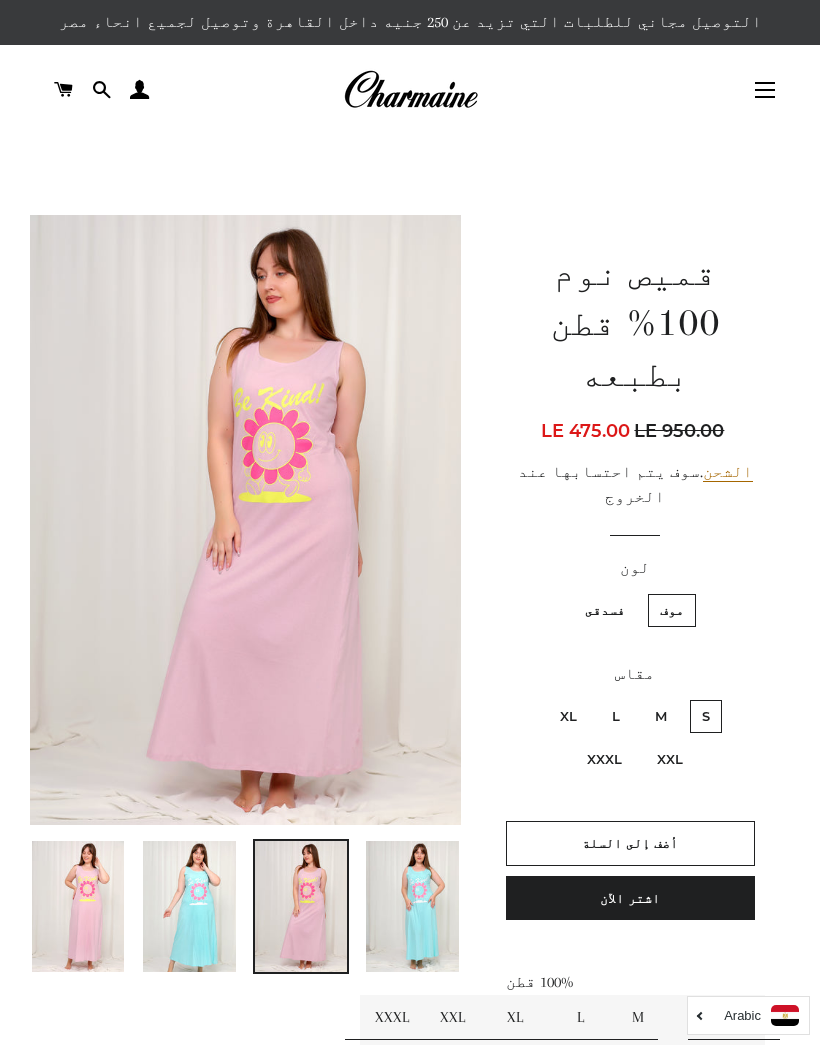 scroll, scrollTop: 0, scrollLeft: 0, axis: both 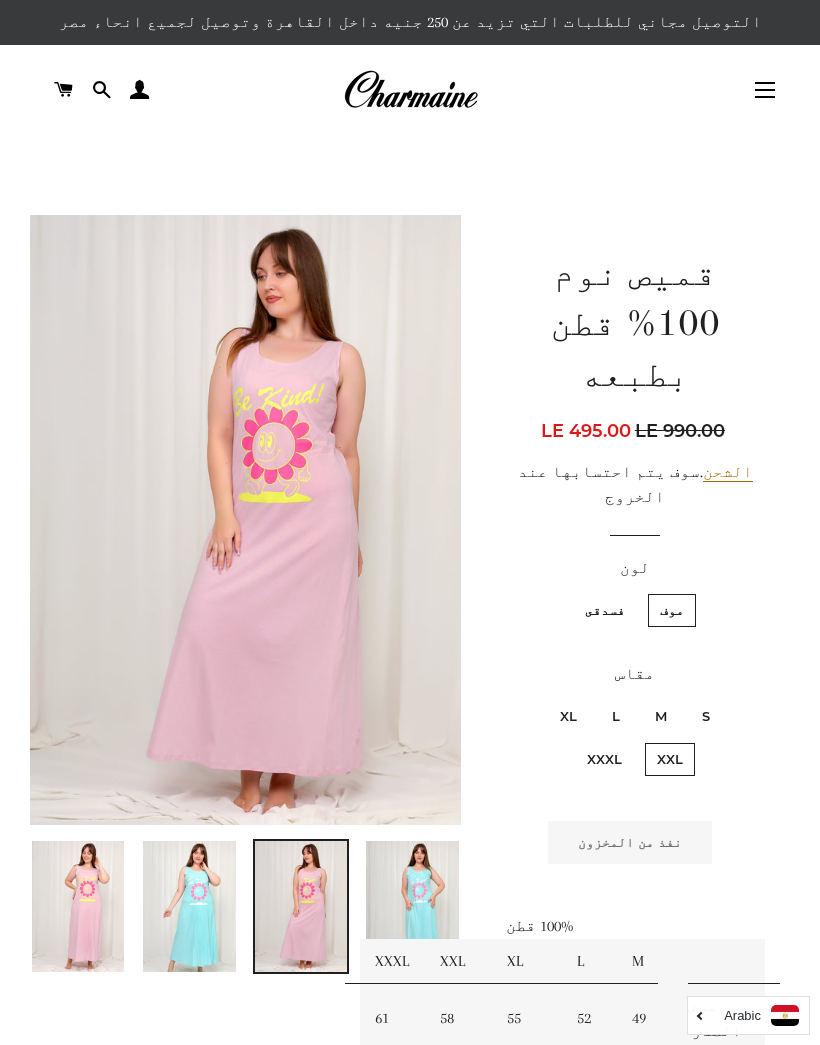 click on "XXXL" at bounding box center (604, 759) 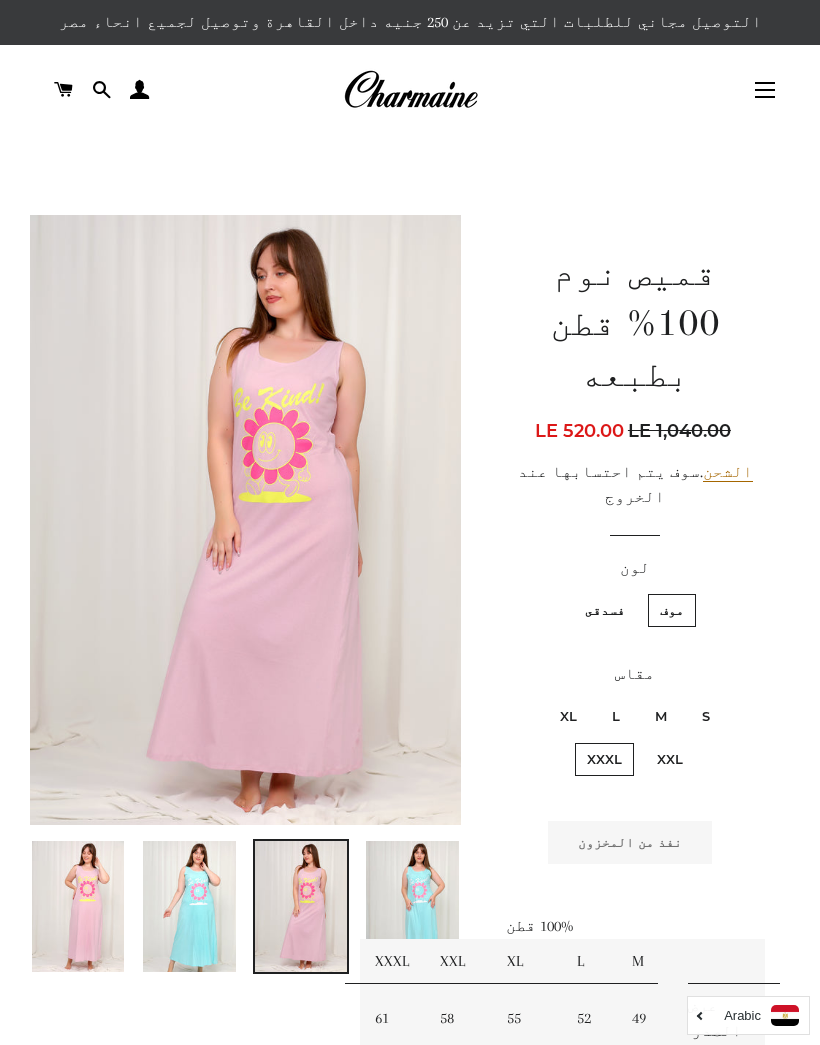click on "XL" at bounding box center [568, 716] 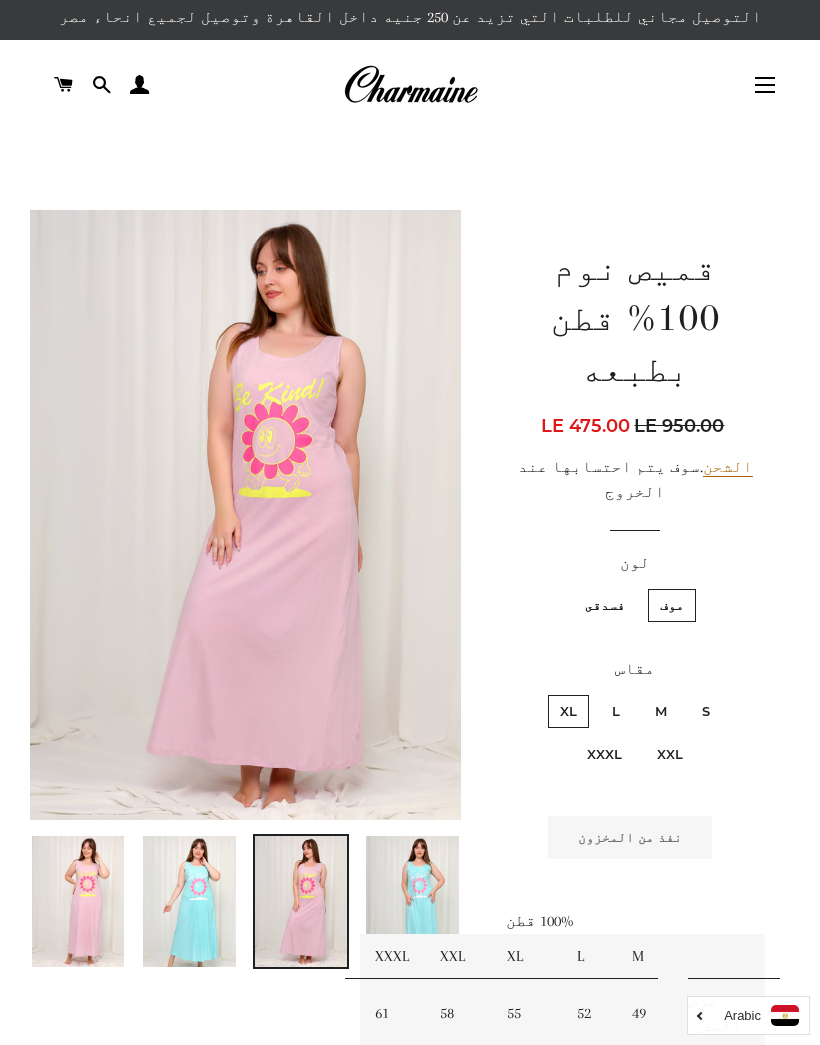 scroll, scrollTop: 0, scrollLeft: 0, axis: both 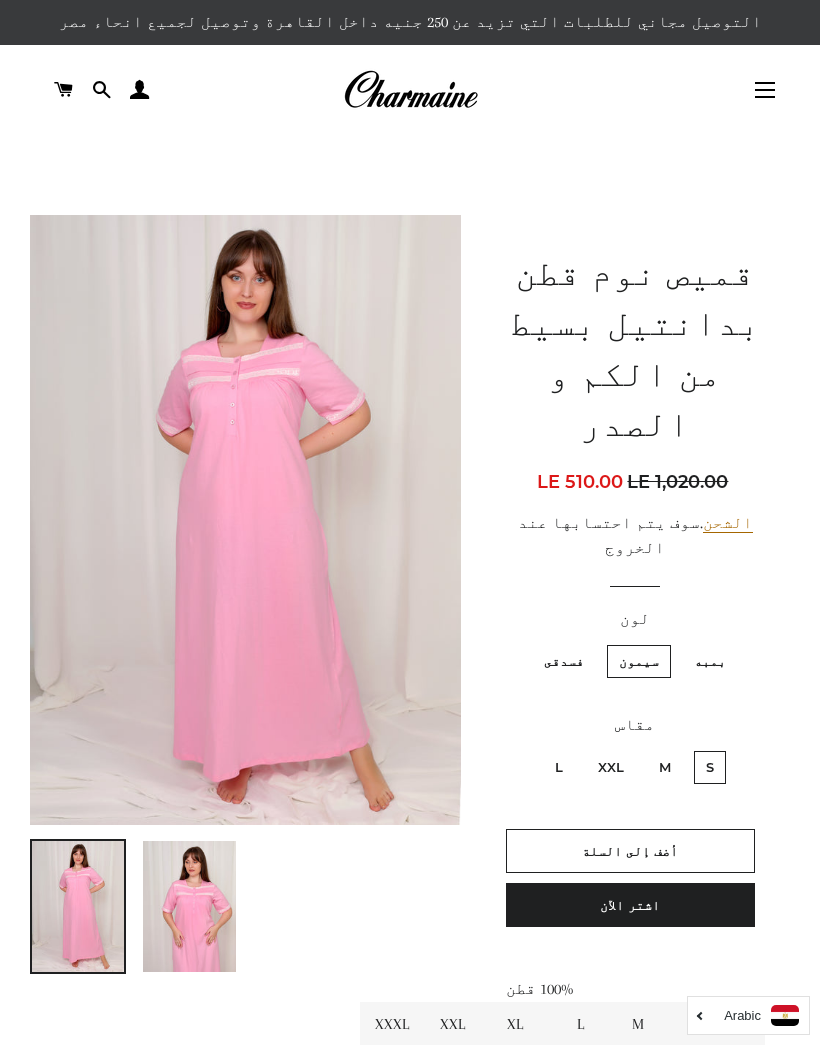 click on "XXL" at bounding box center [611, 767] 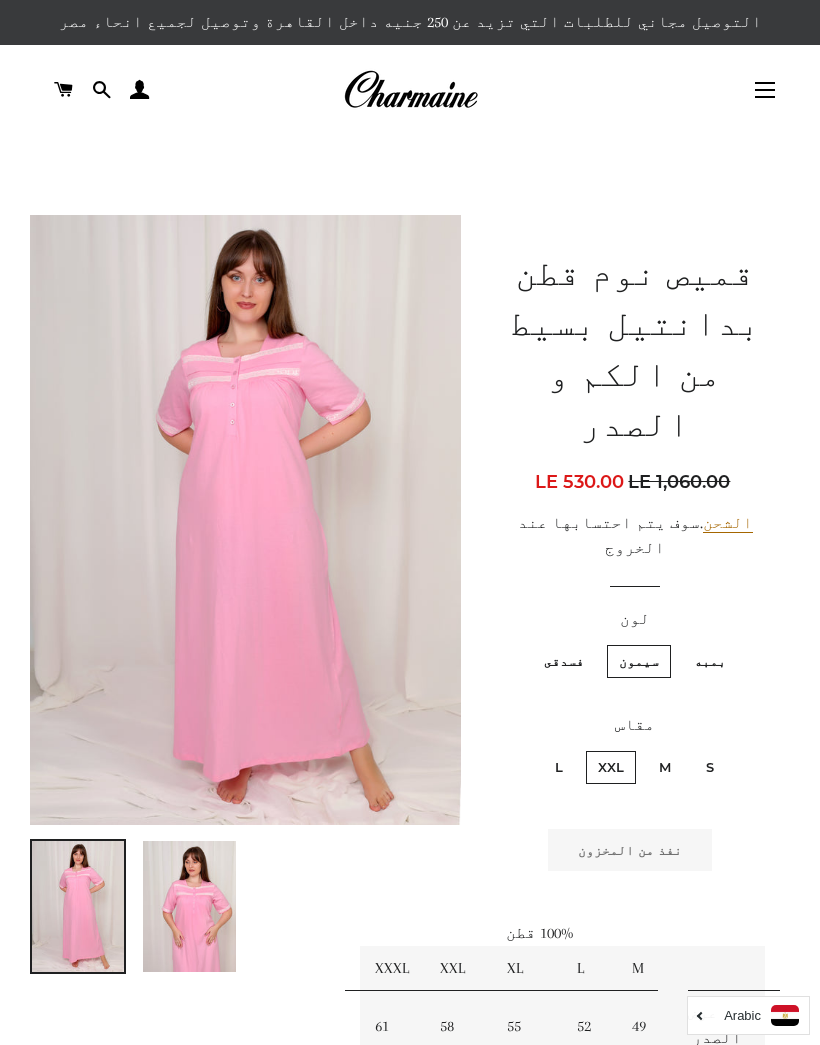 click on "فسدقى" at bounding box center (564, 661) 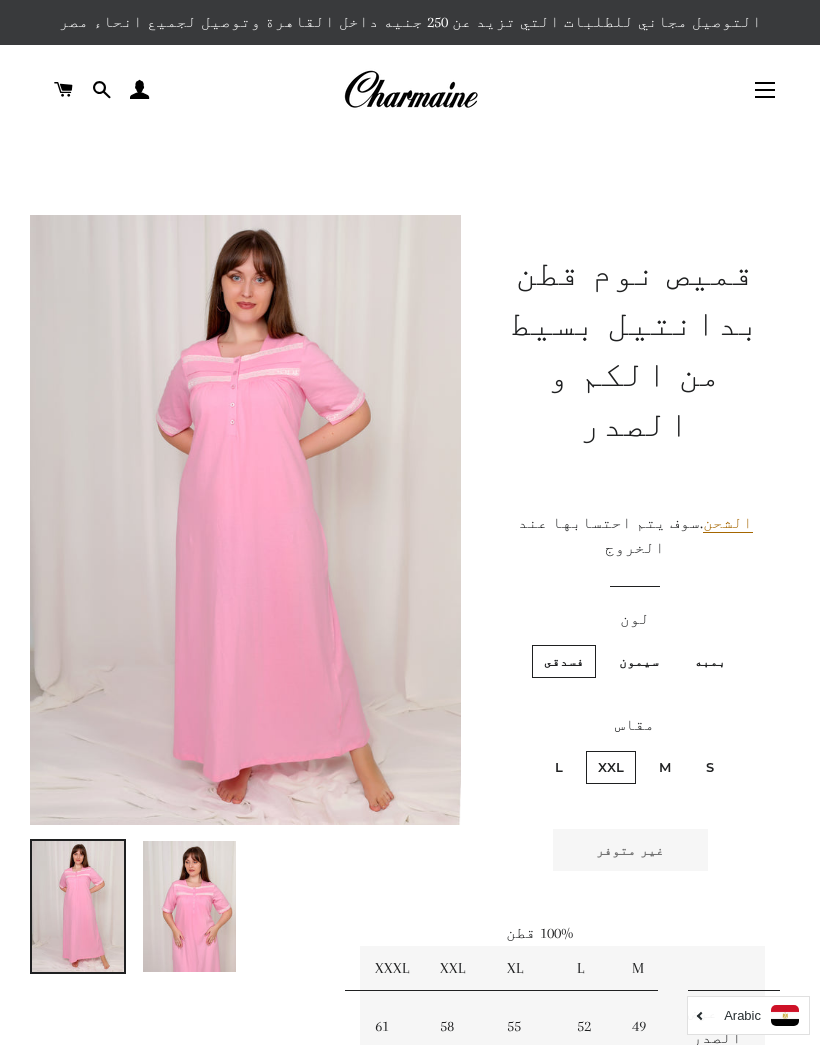 click on "بمبه" at bounding box center (710, 661) 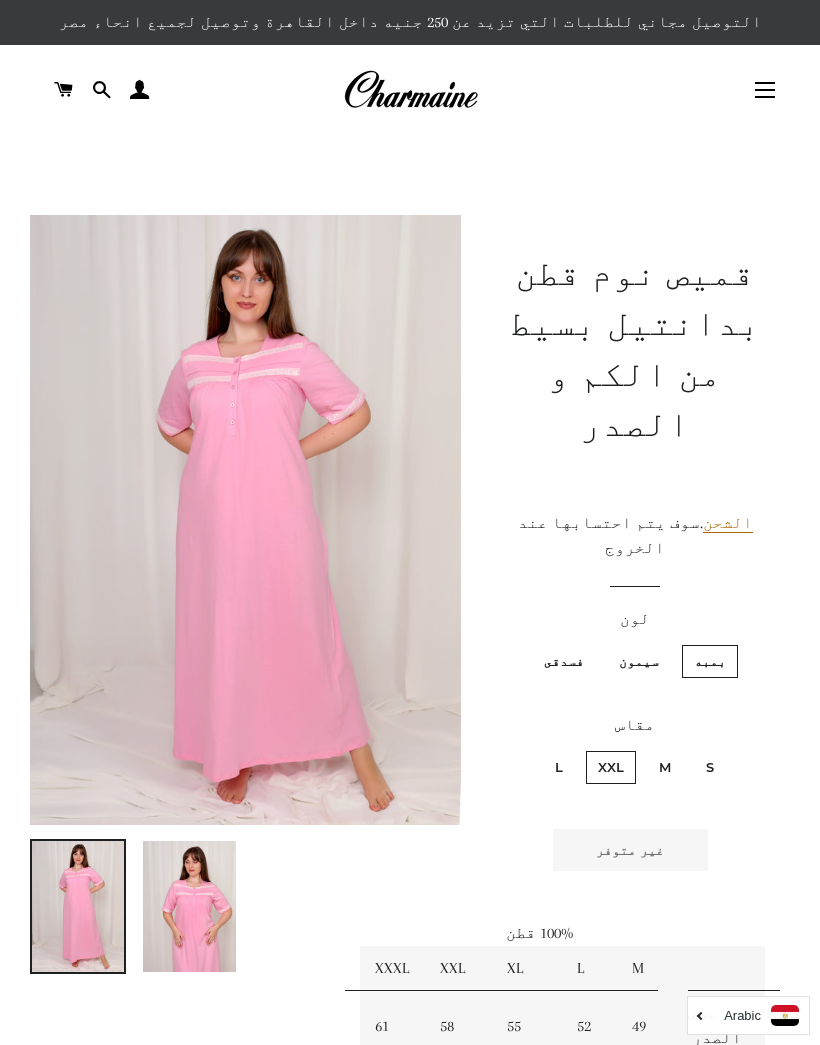 click on "سيمون" at bounding box center (639, 661) 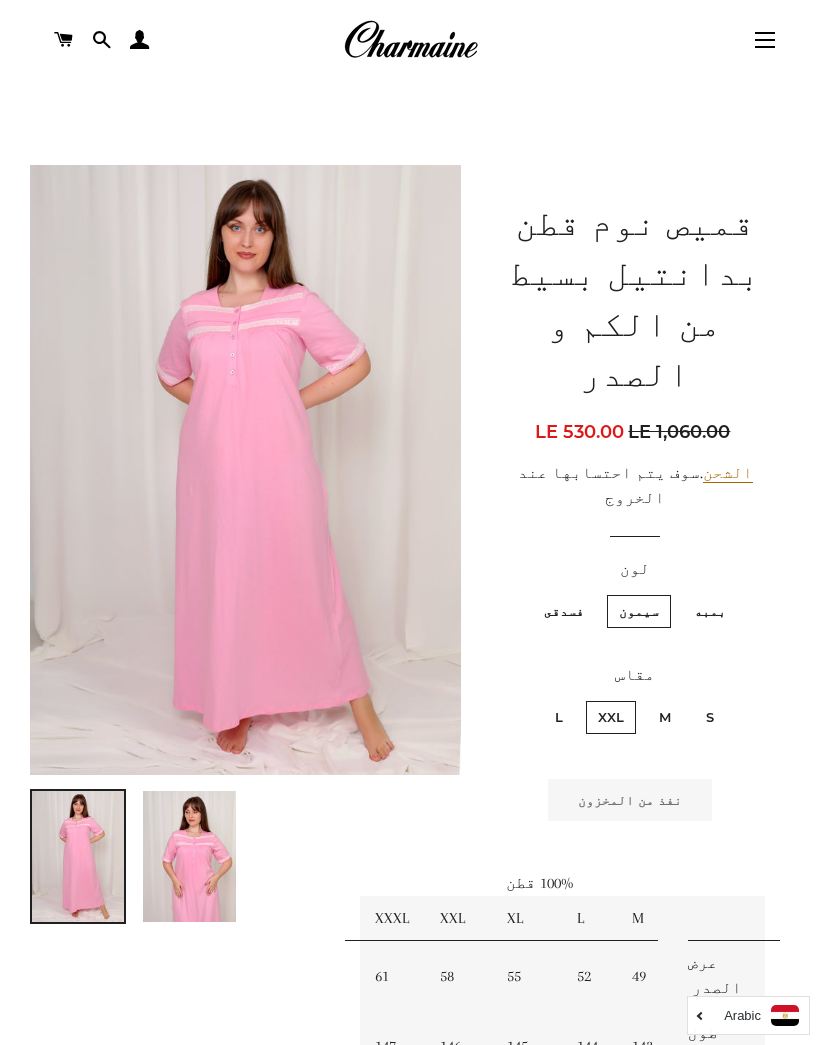 scroll, scrollTop: 44, scrollLeft: 0, axis: vertical 